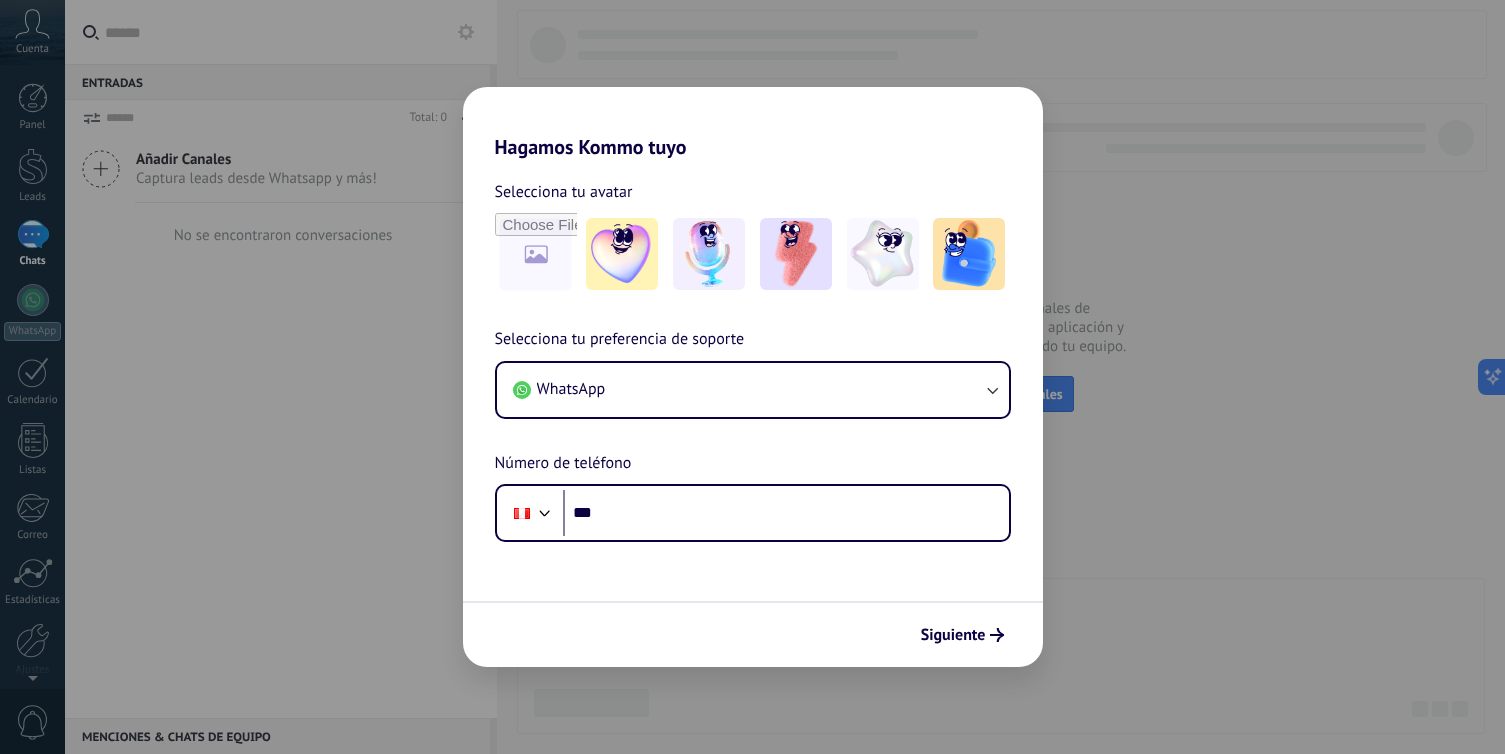 scroll, scrollTop: 0, scrollLeft: 0, axis: both 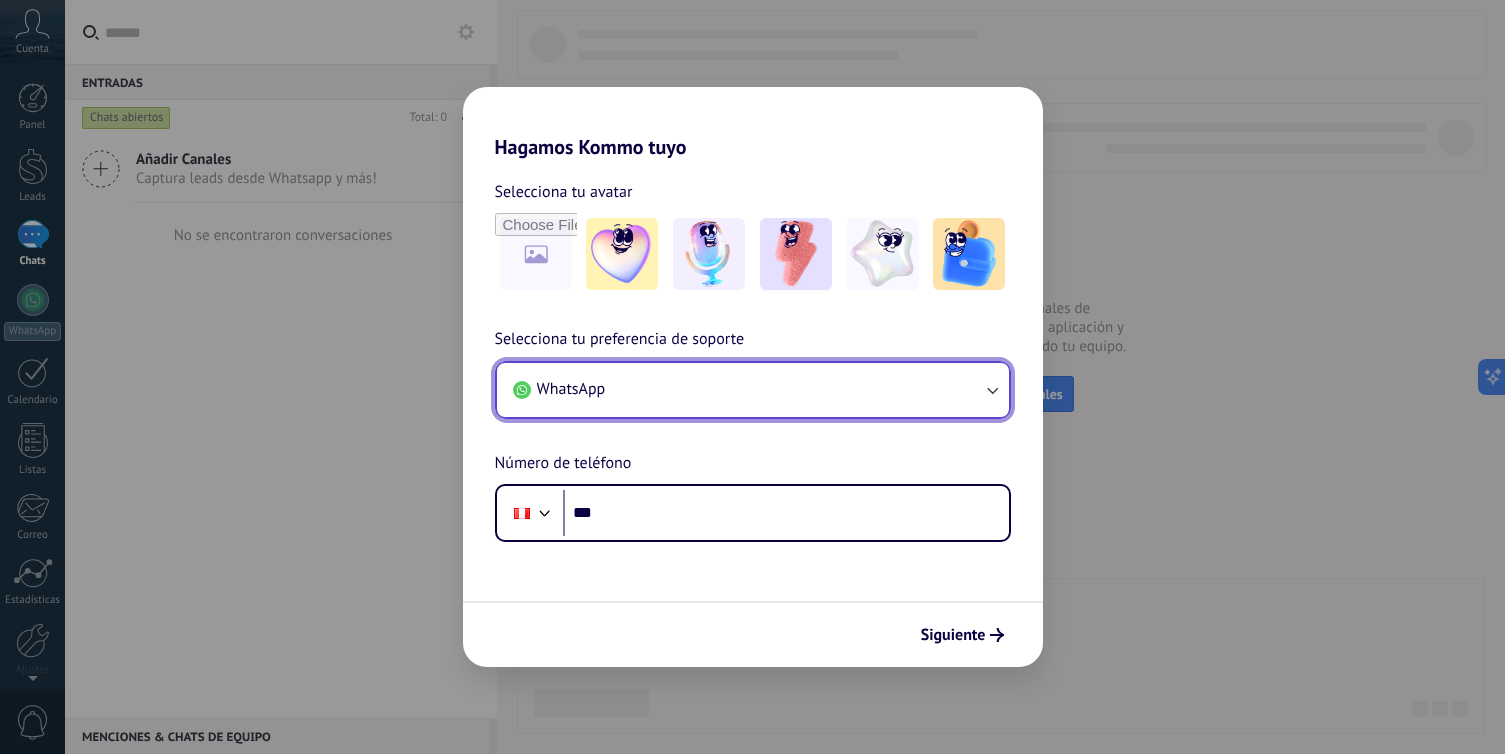 click 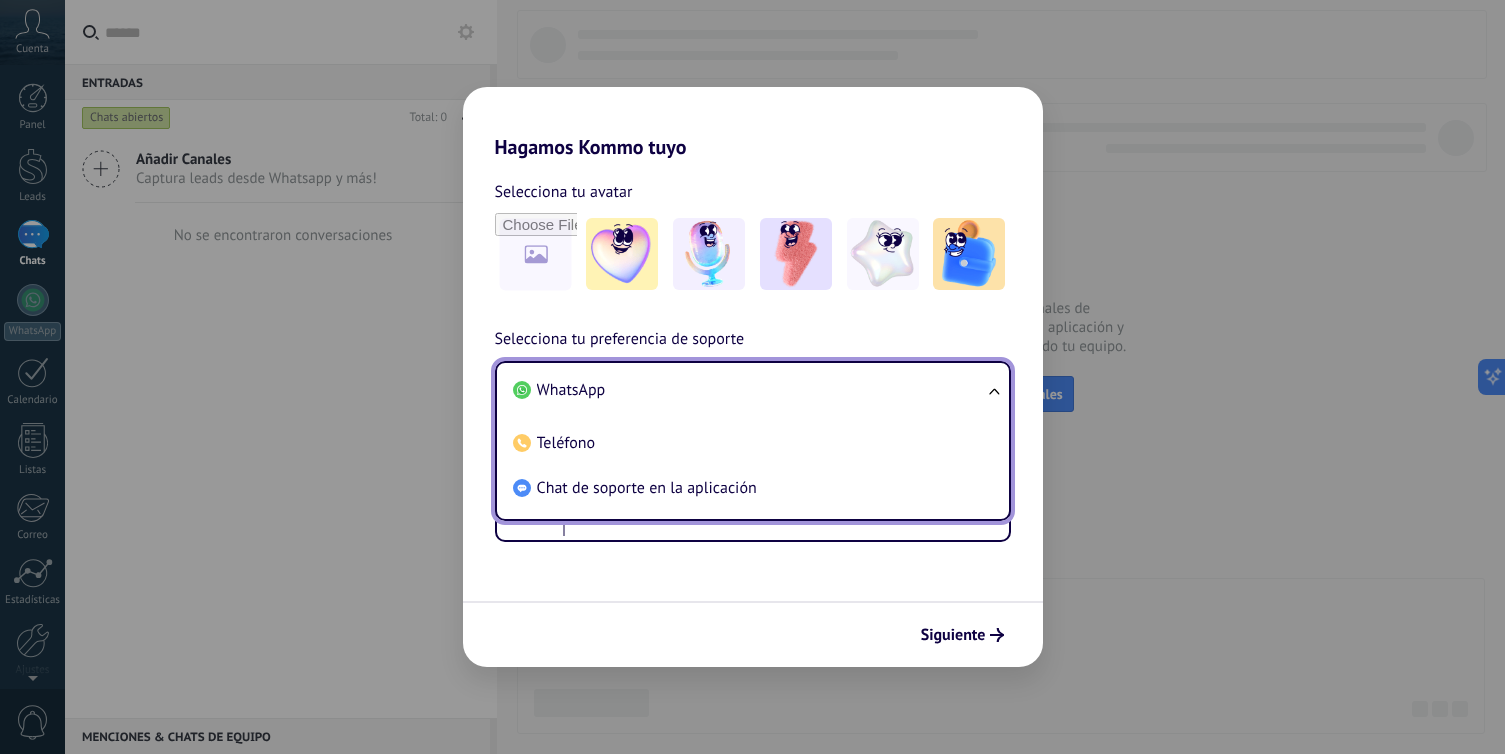 click on "WhatsApp" at bounding box center [749, 390] 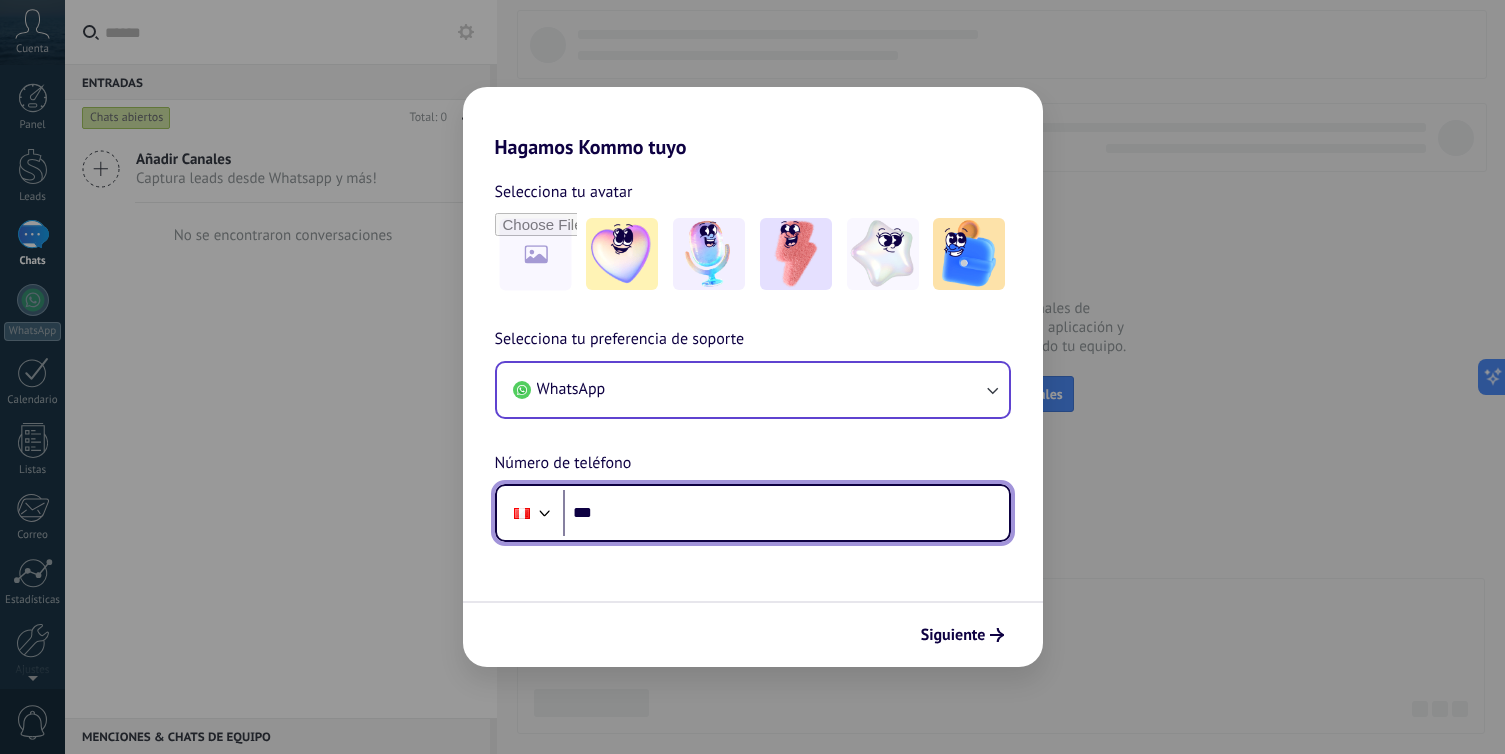 click on "***" at bounding box center [786, 513] 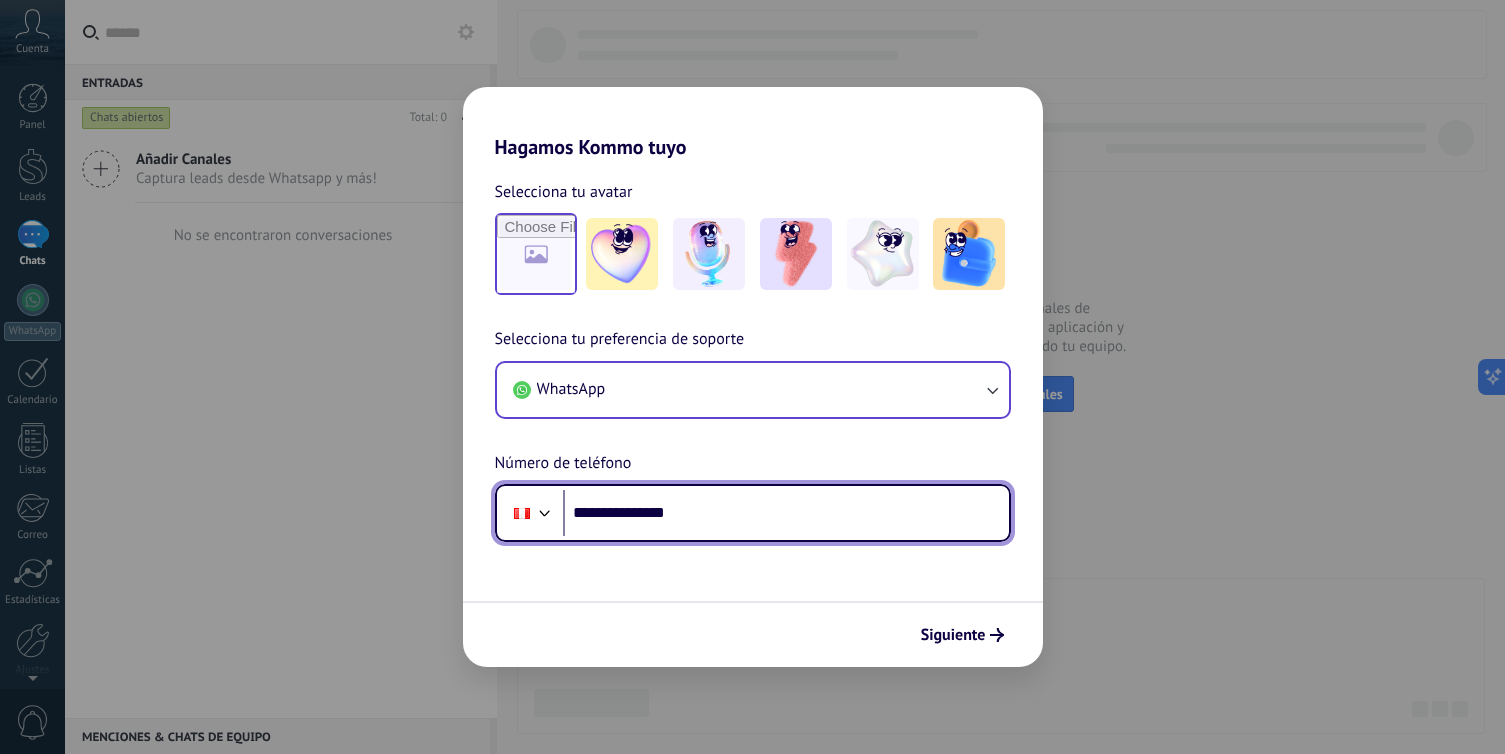 type on "**********" 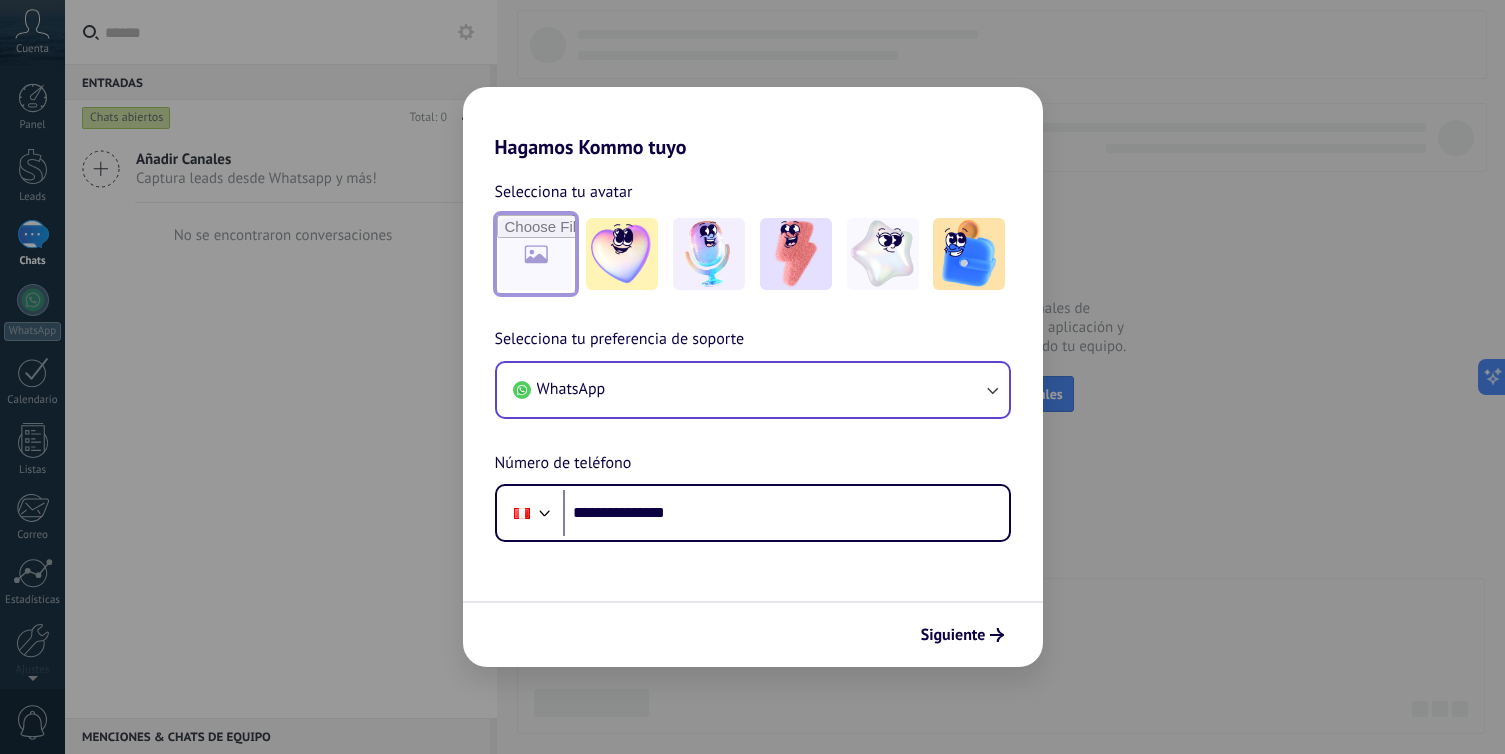 click at bounding box center (536, 254) 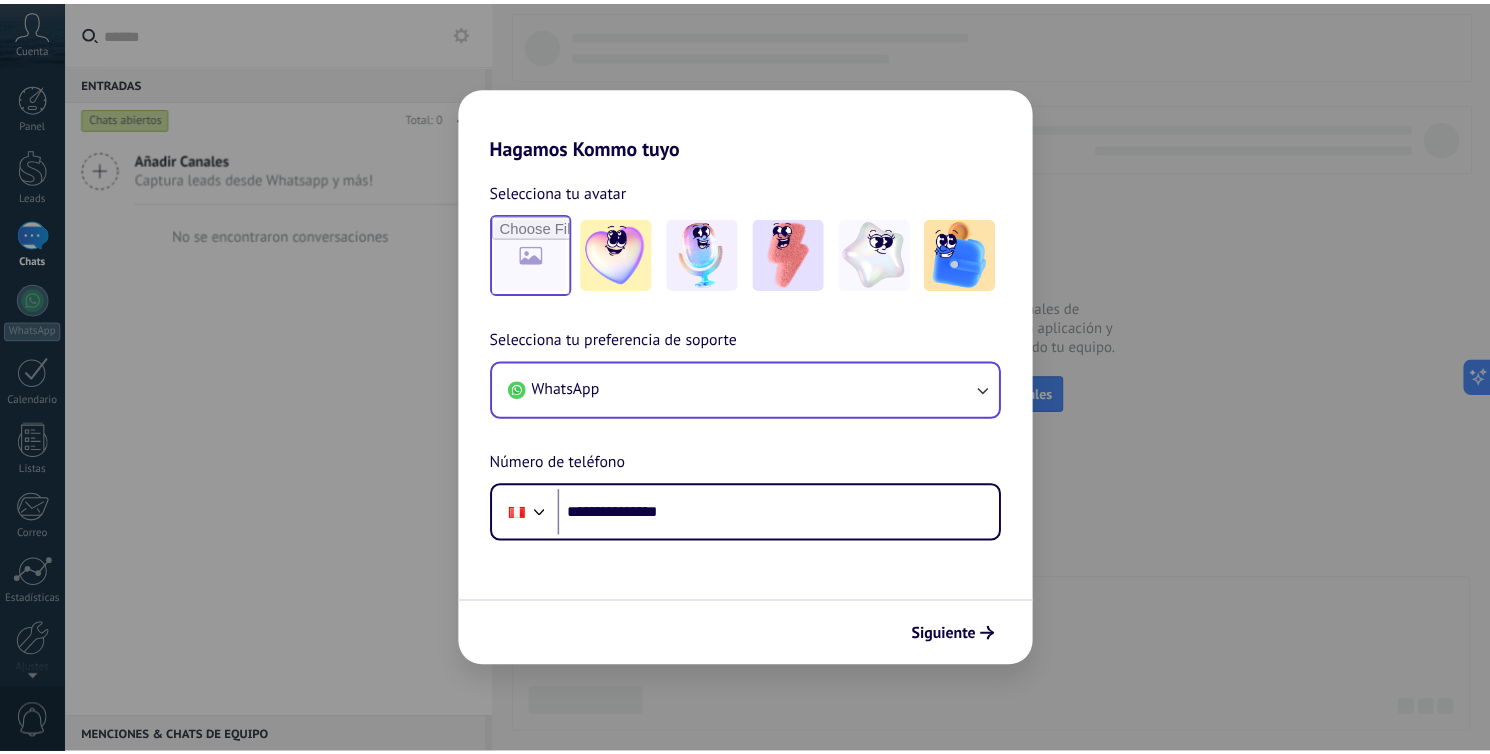 scroll, scrollTop: 0, scrollLeft: 0, axis: both 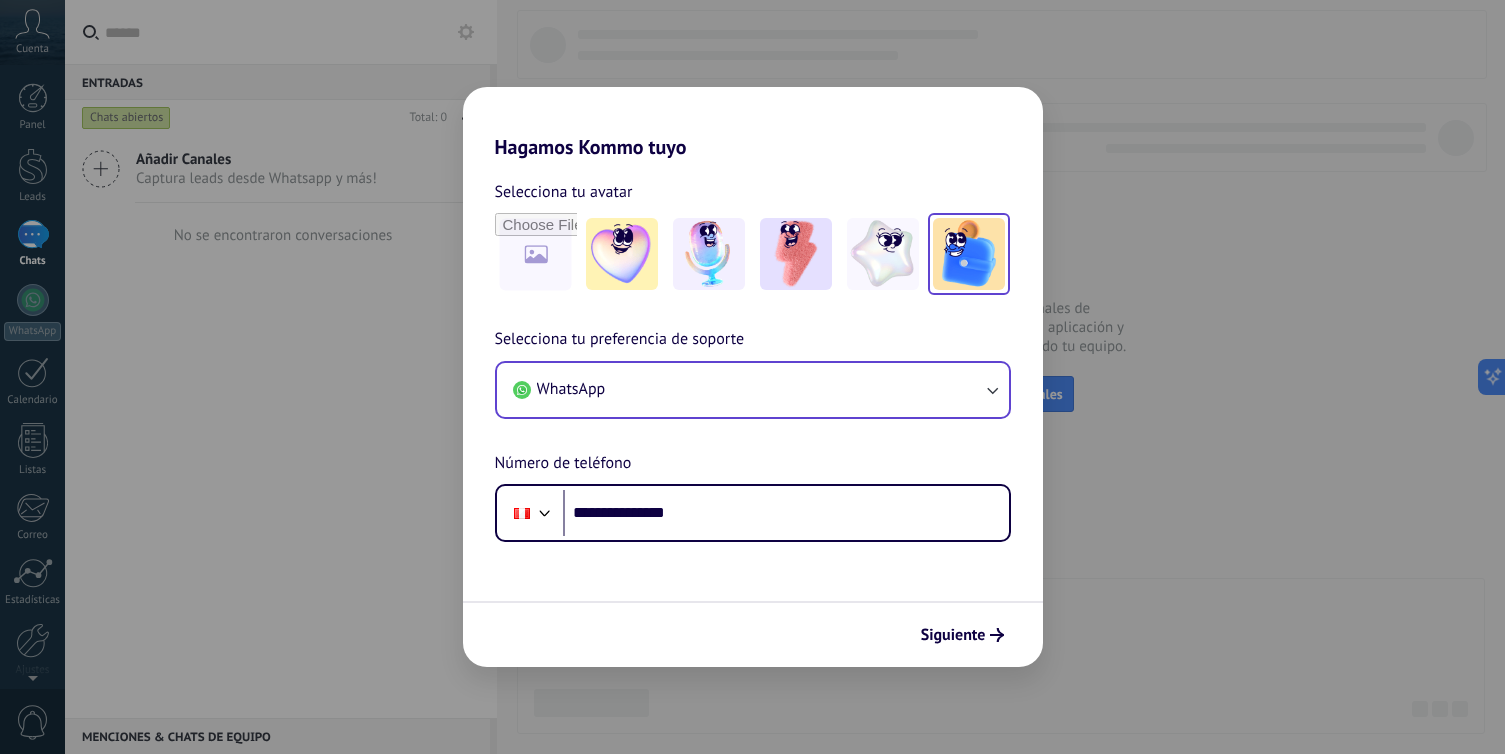 click at bounding box center [969, 254] 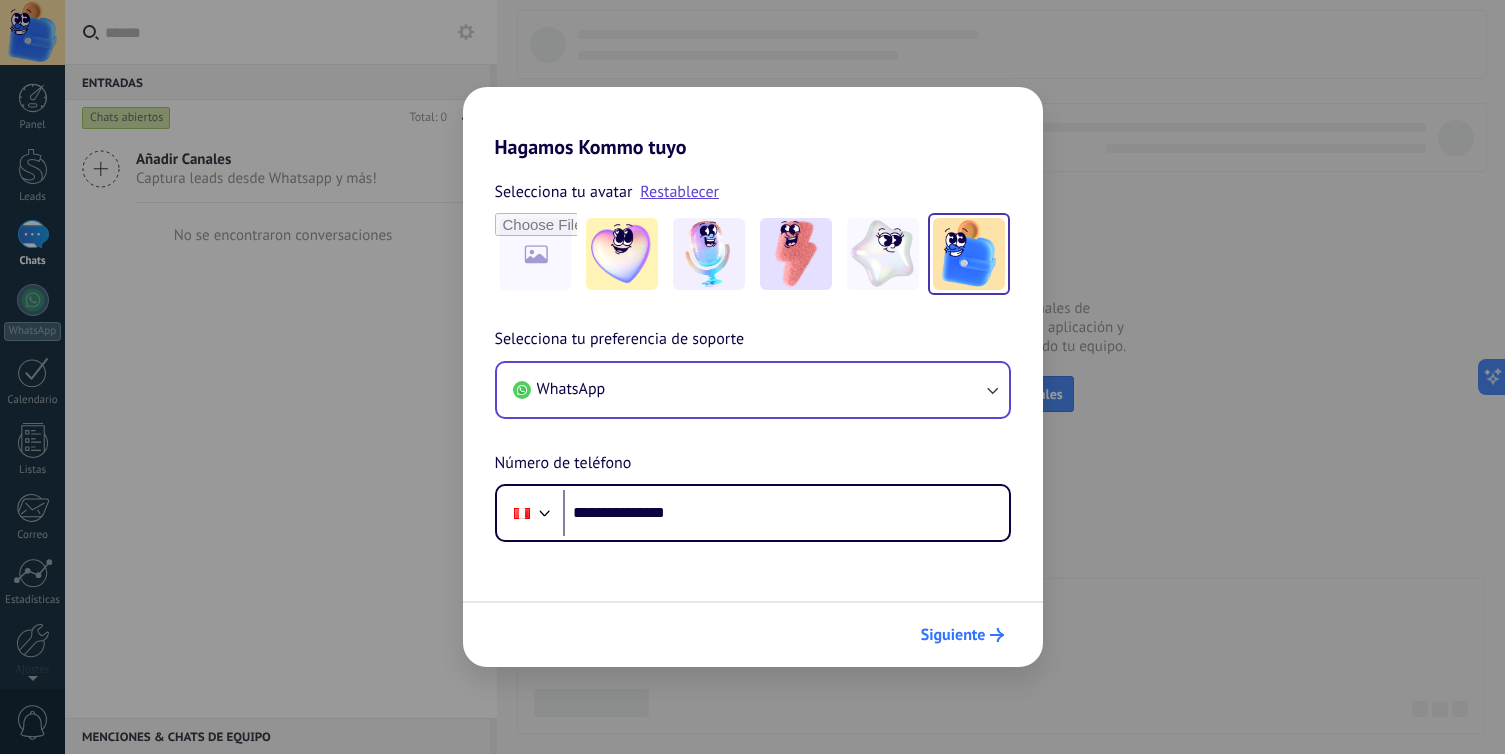 click on "Siguiente" at bounding box center (953, 635) 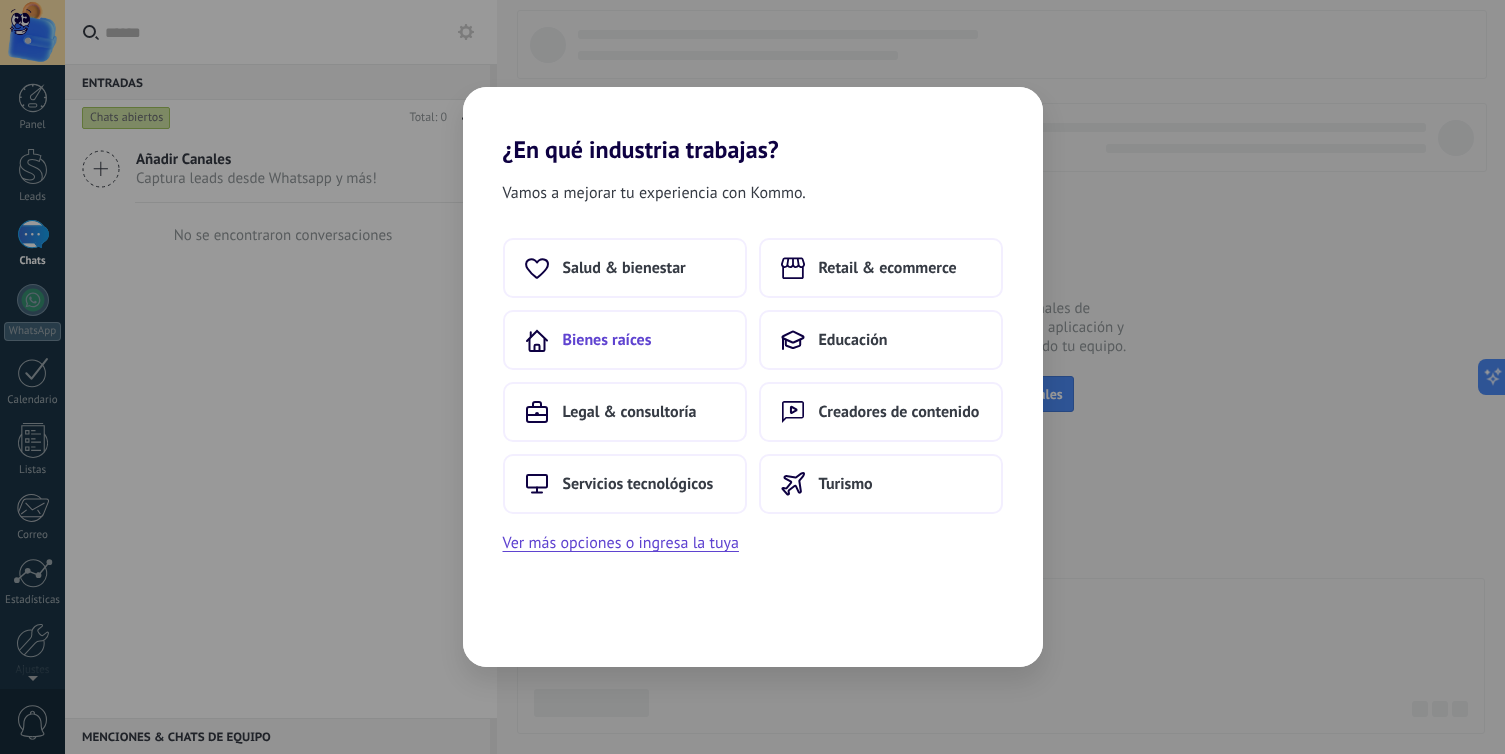 click on "Bienes raíces" at bounding box center [625, 340] 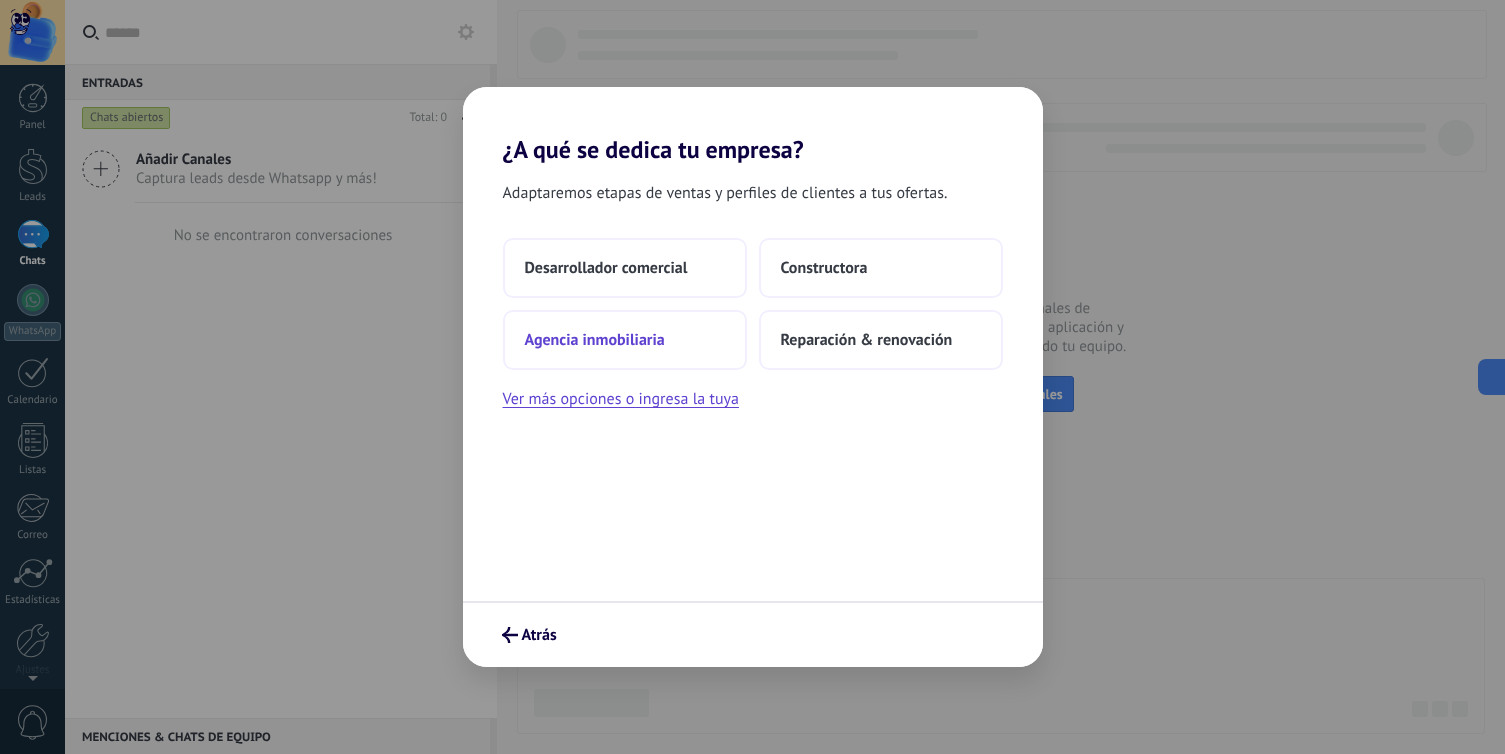 click on "Agencia inmobiliaria" at bounding box center (595, 340) 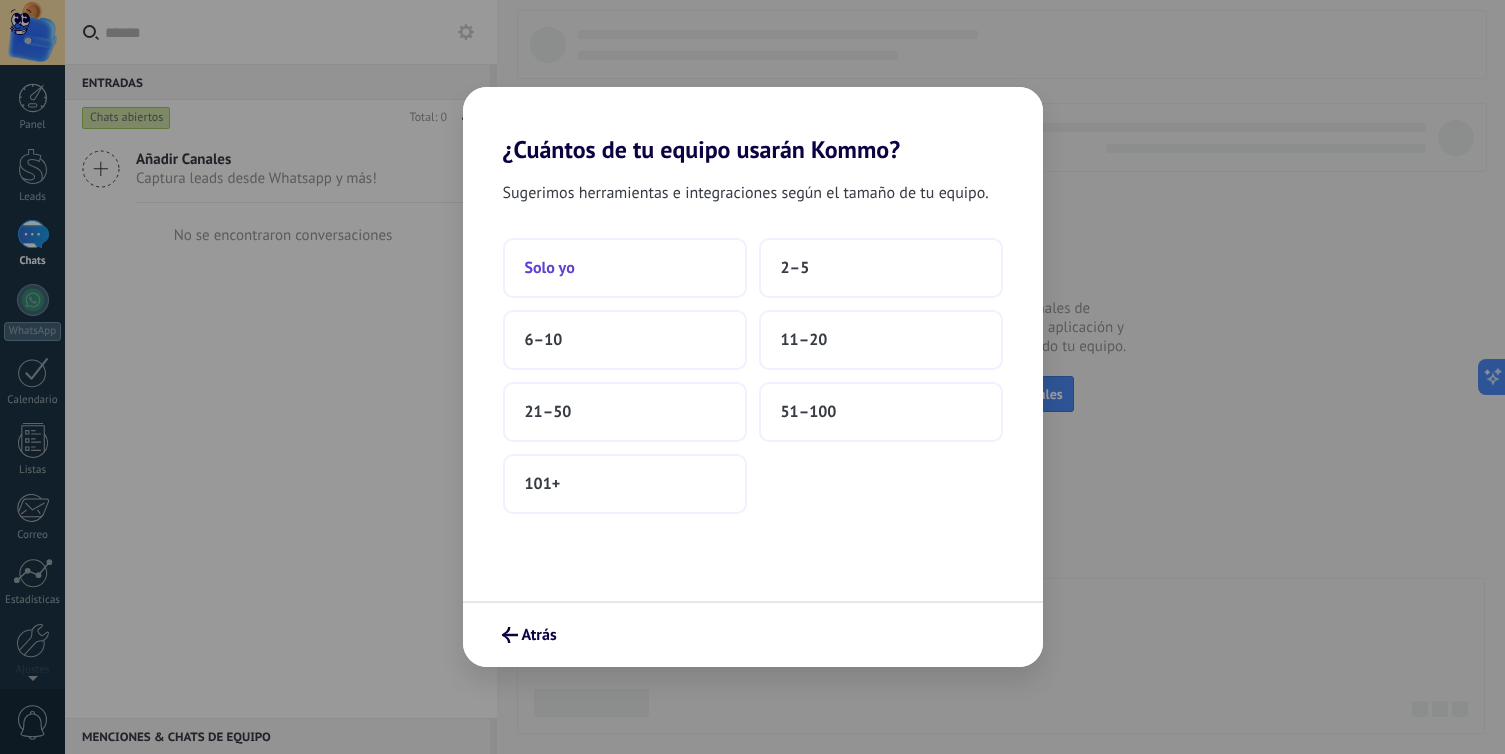 click on "Solo yo" at bounding box center [625, 268] 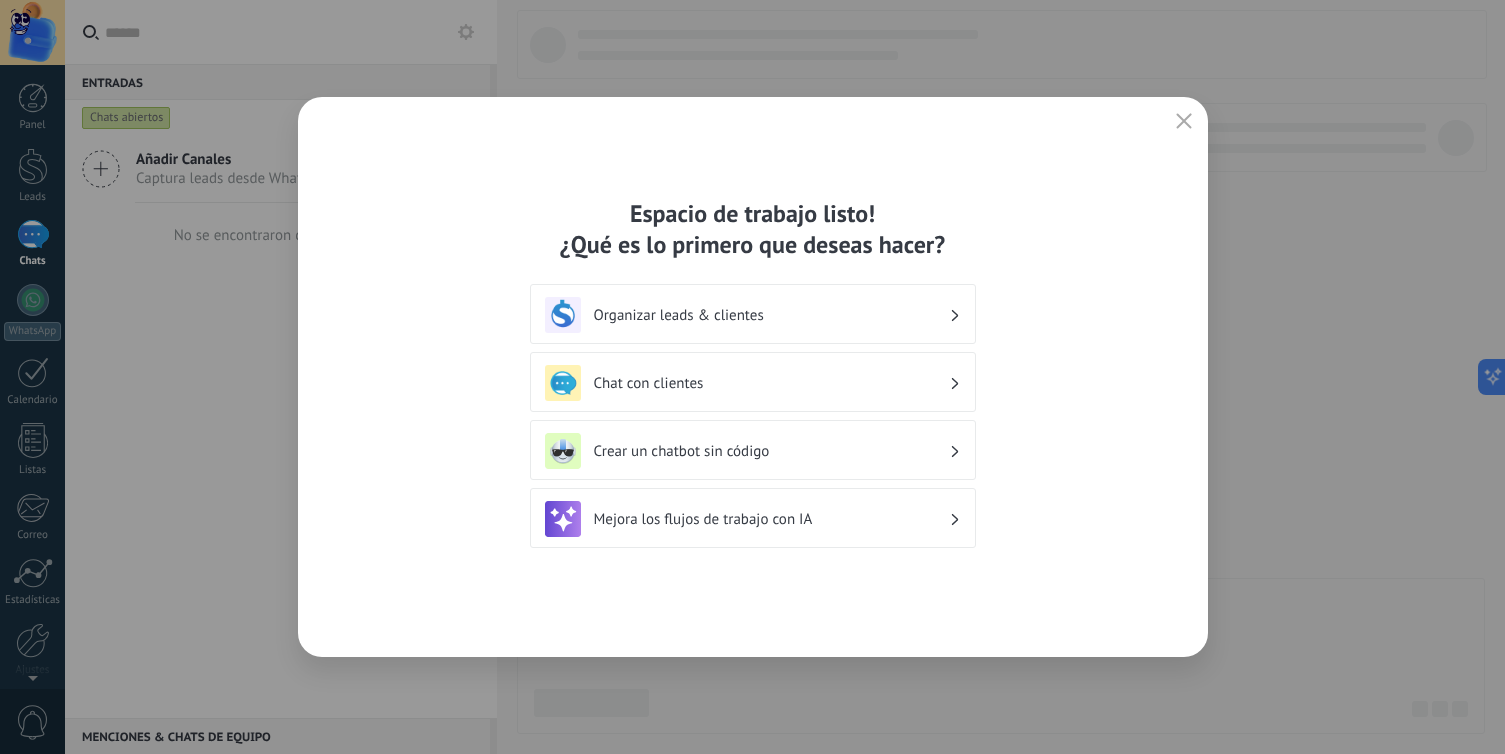 click on "Organizar leads & clientes" at bounding box center (753, 315) 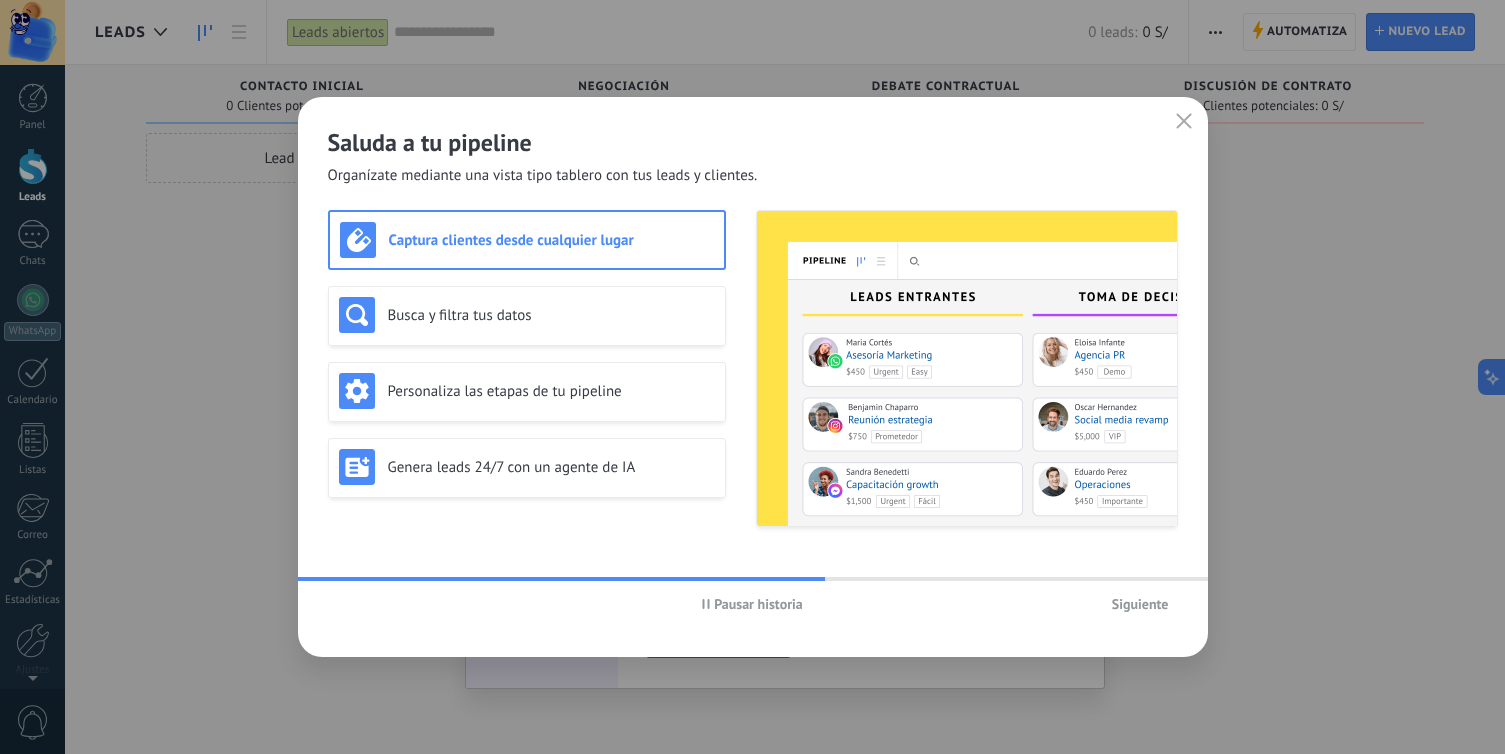 click on "Captura clientes desde cualquier lugar" at bounding box center (551, 240) 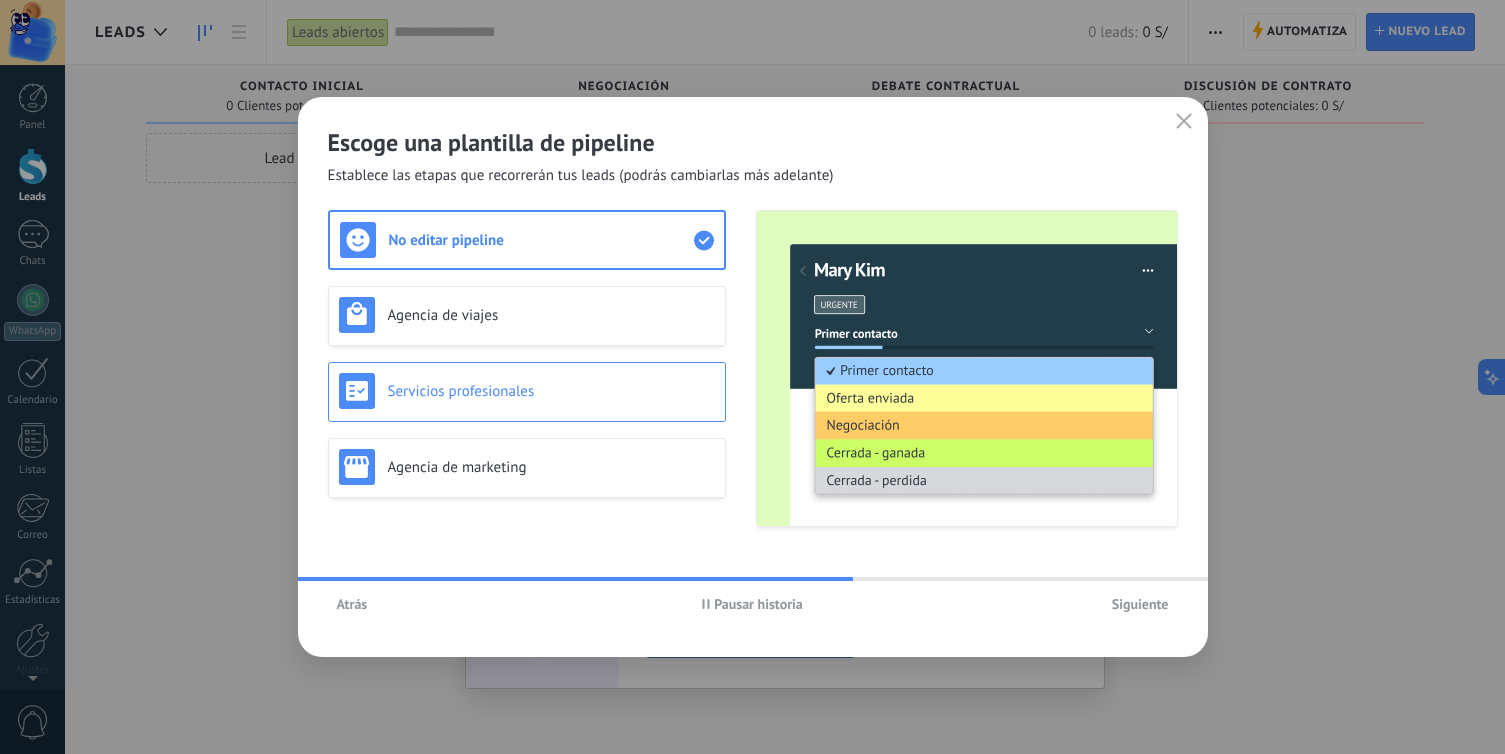 click on "Servicios profesionales" at bounding box center [527, 391] 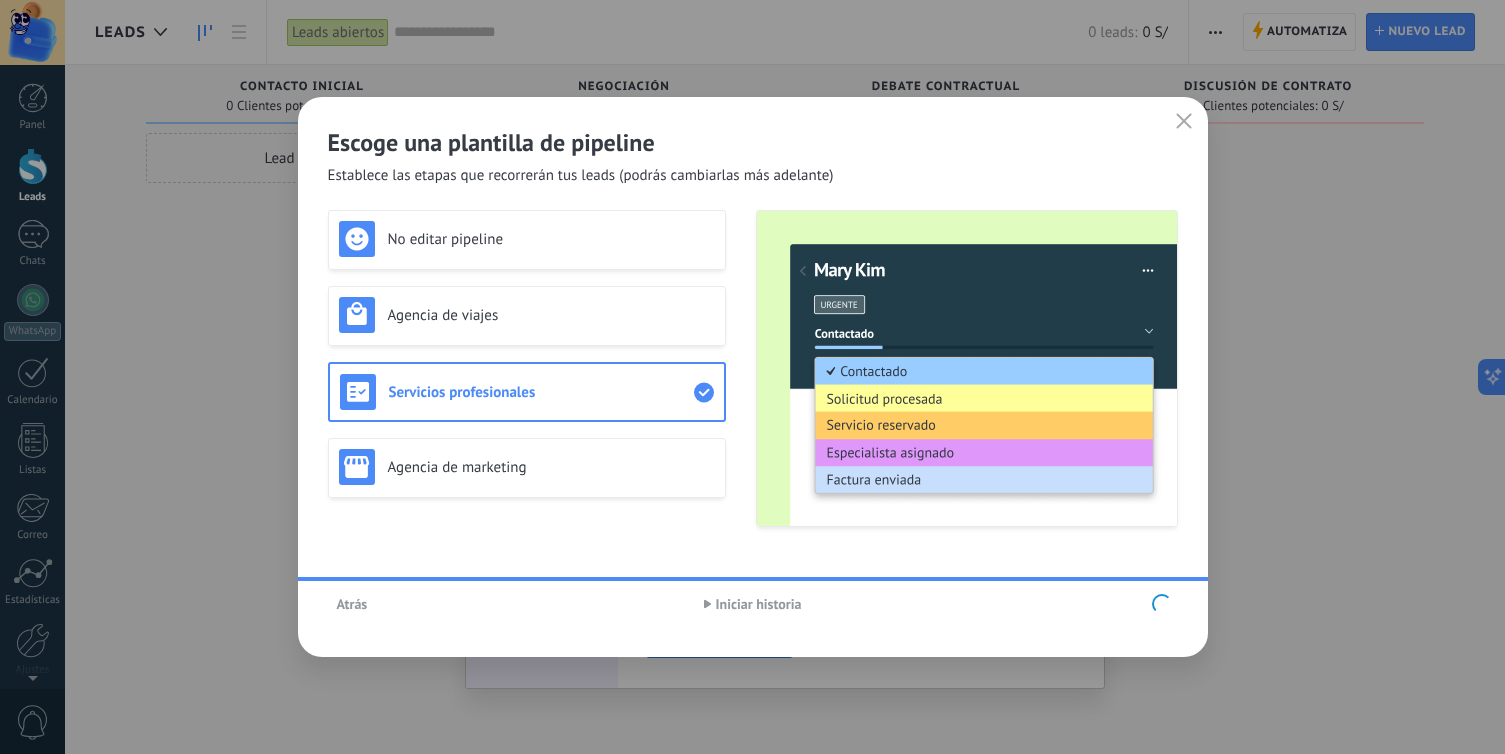 click on "No editar pipeline Agencia de viajes Servicios profesionales Agencia de marketing" at bounding box center (527, 368) 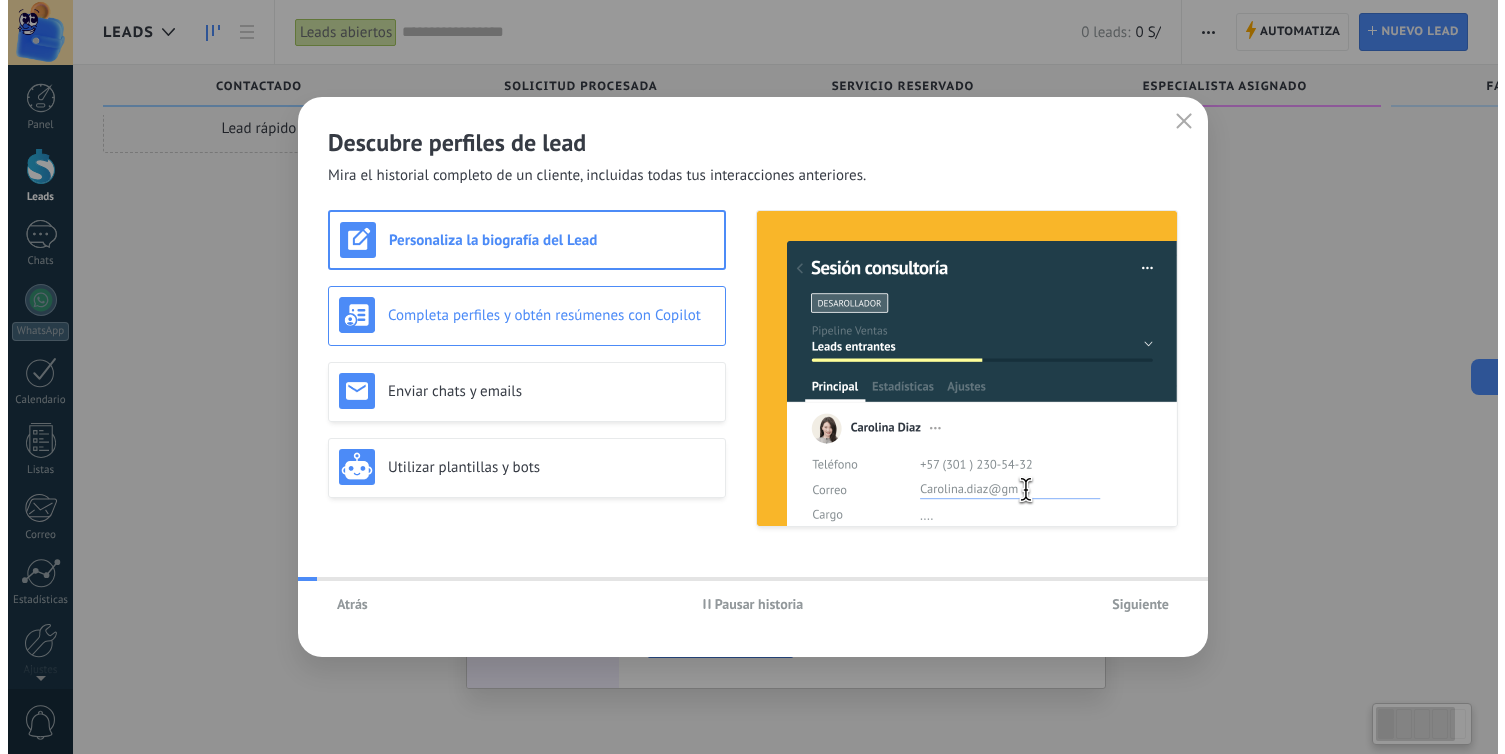 scroll, scrollTop: 34, scrollLeft: 0, axis: vertical 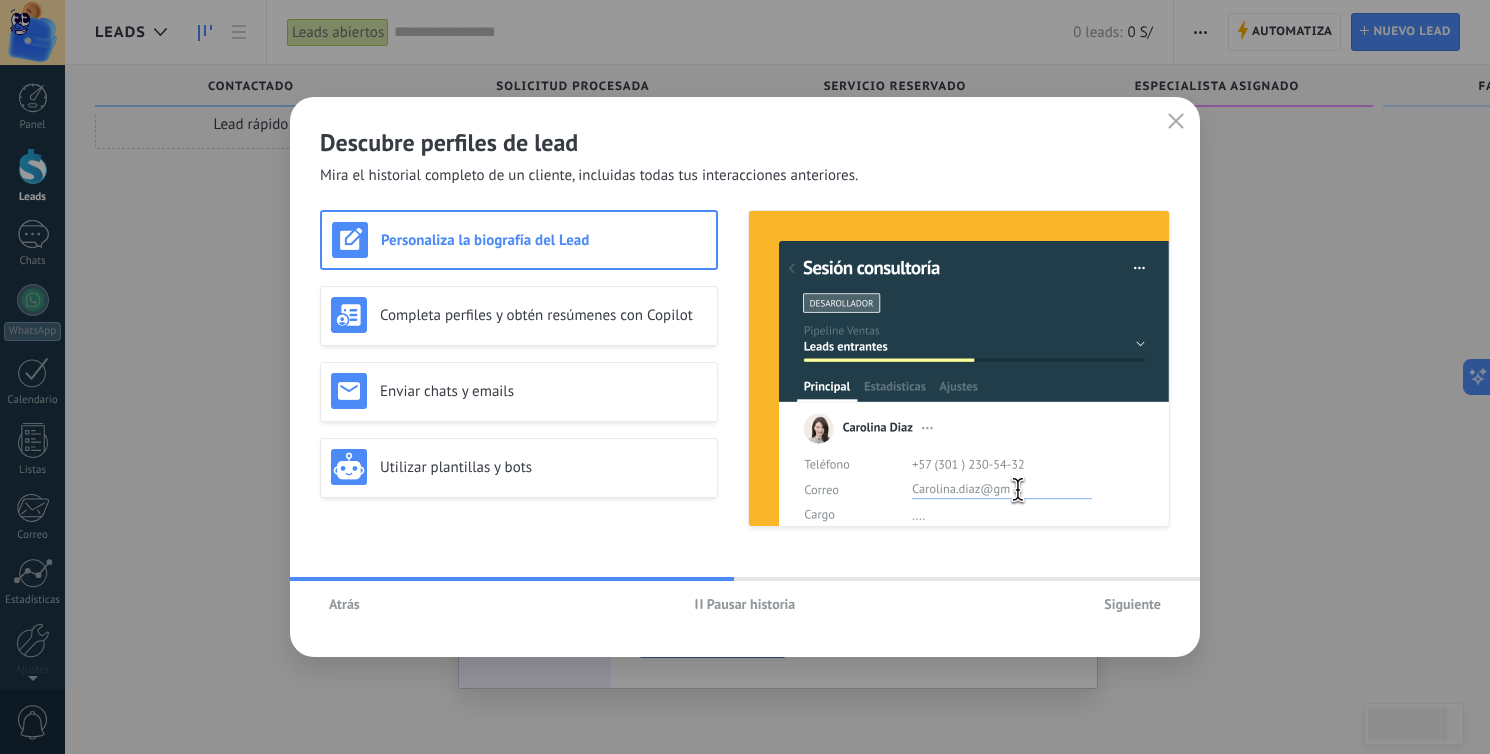 click on "Atrás" at bounding box center (344, 604) 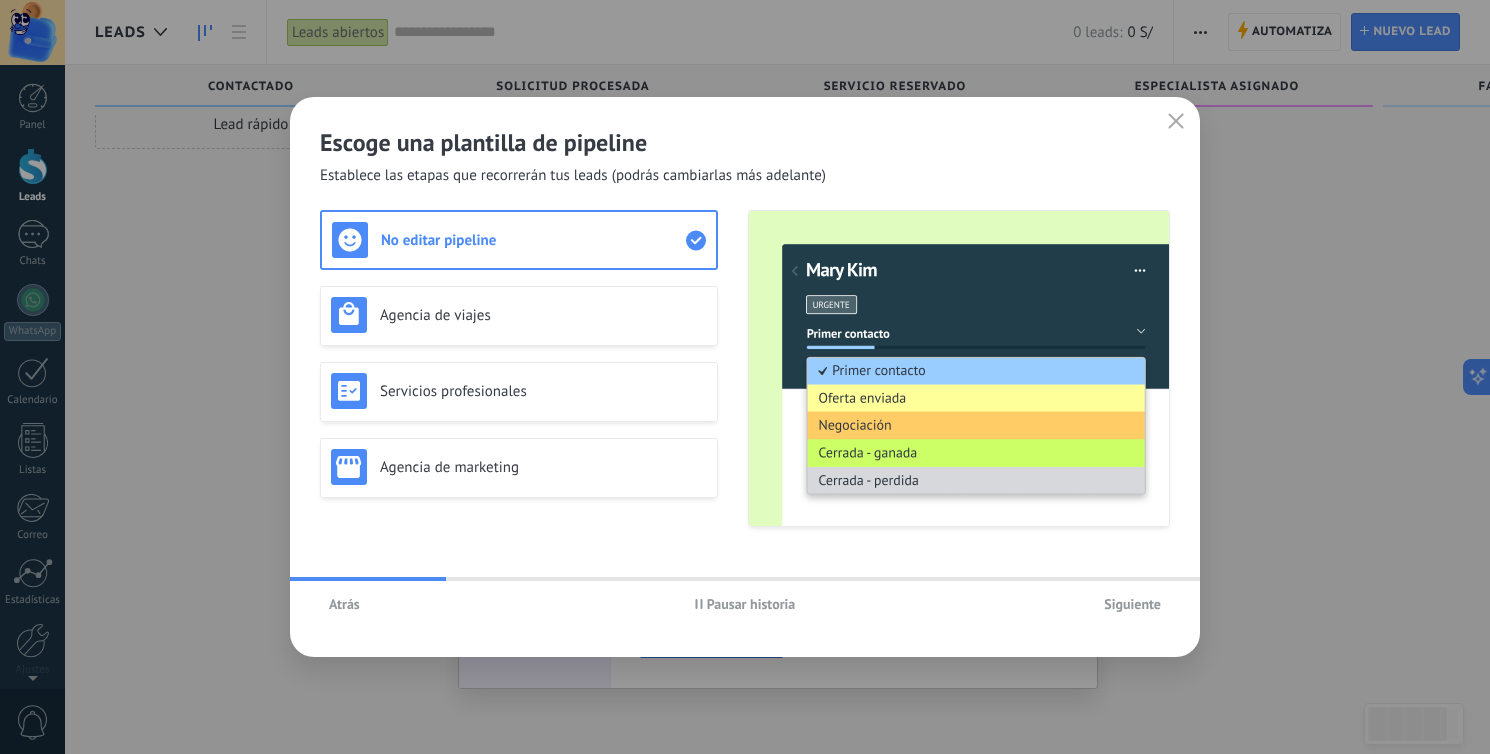 click on "Atrás" at bounding box center (344, 604) 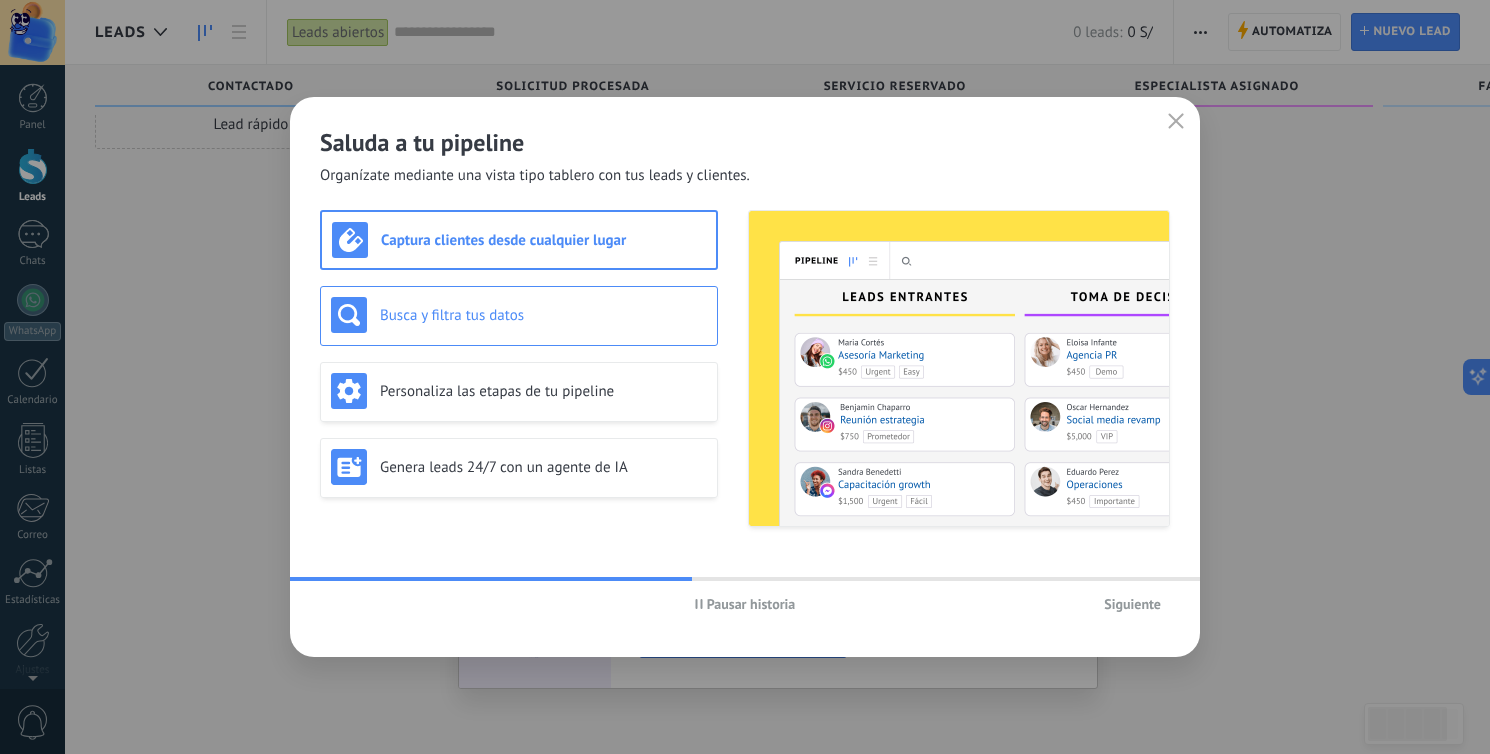 click on "Busca y filtra tus datos" at bounding box center [519, 315] 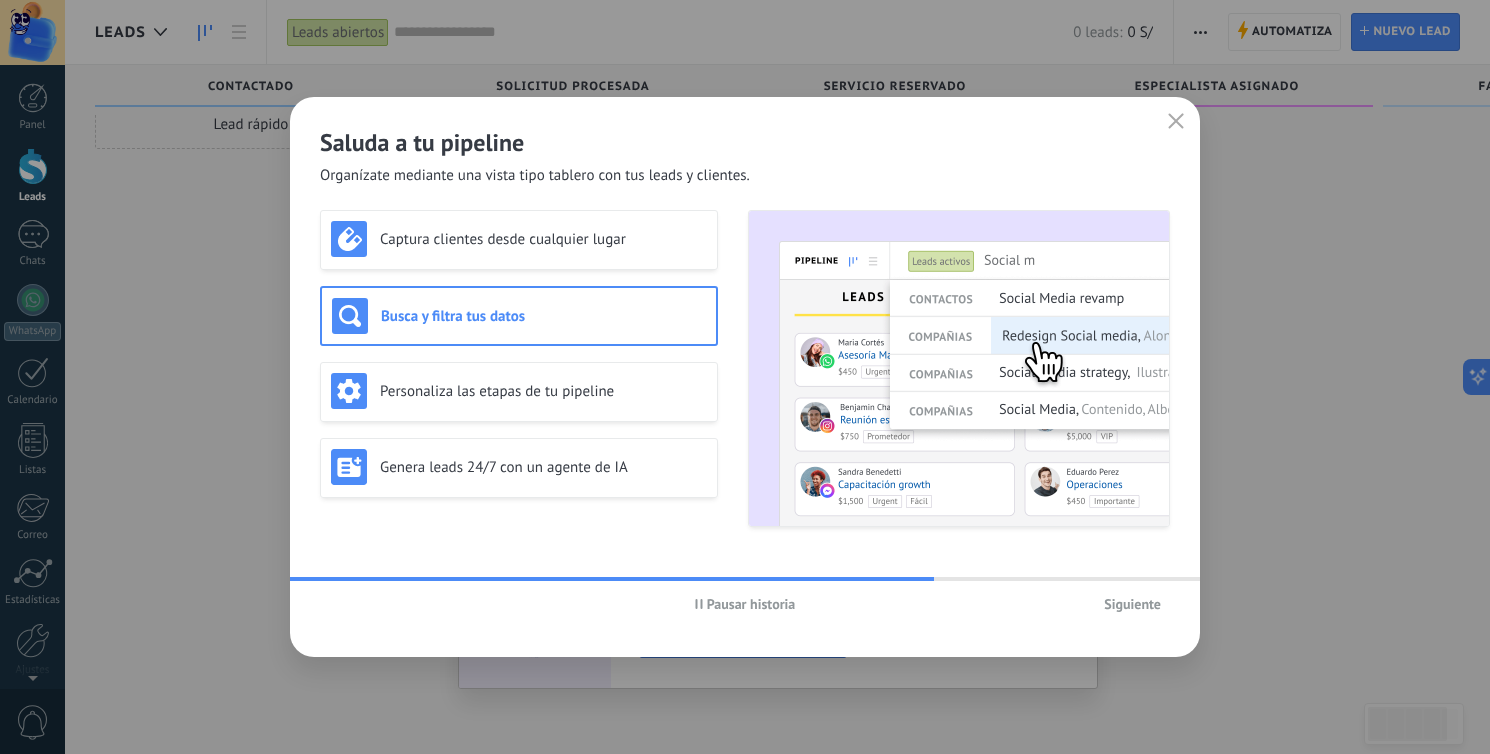 click on "Siguiente" at bounding box center [1132, 604] 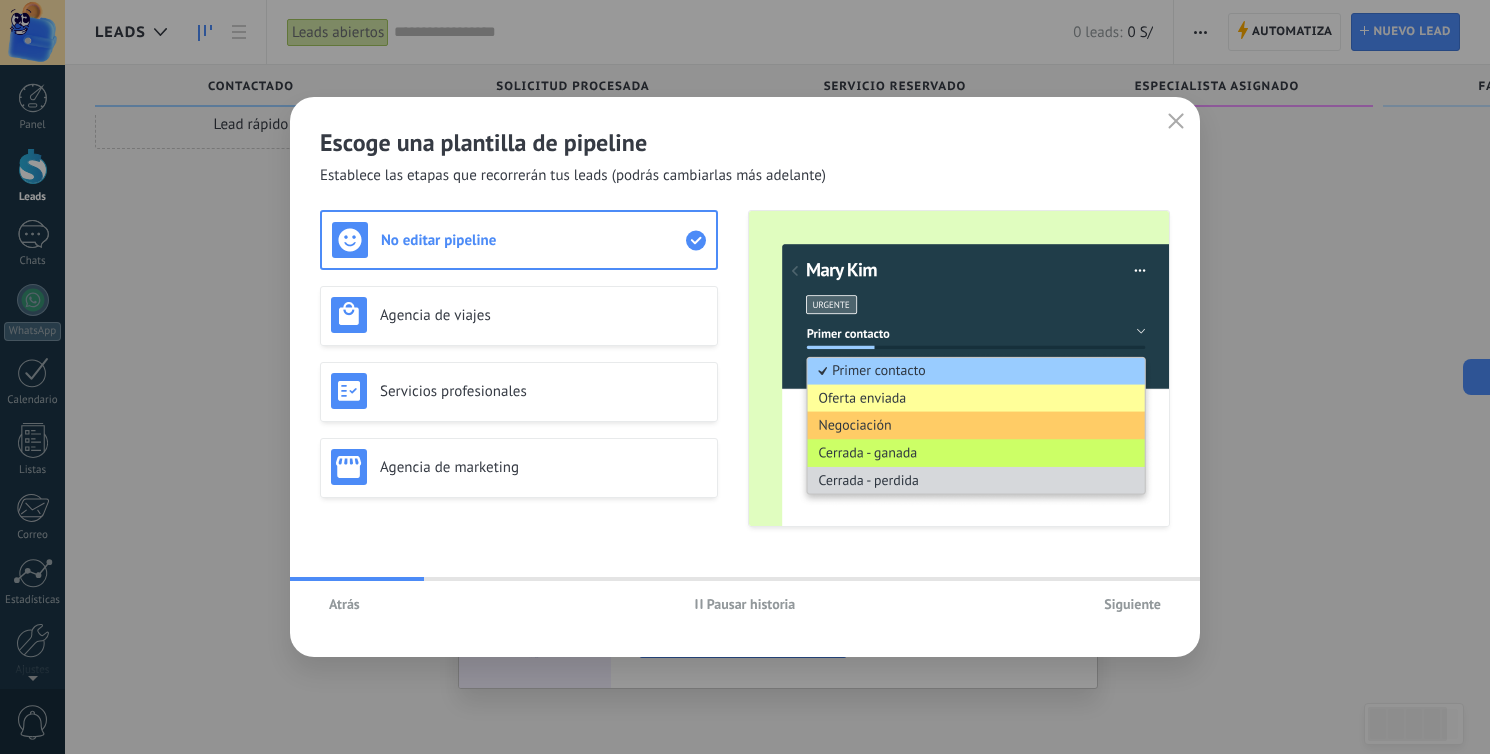 click on "Siguiente" at bounding box center [1132, 604] 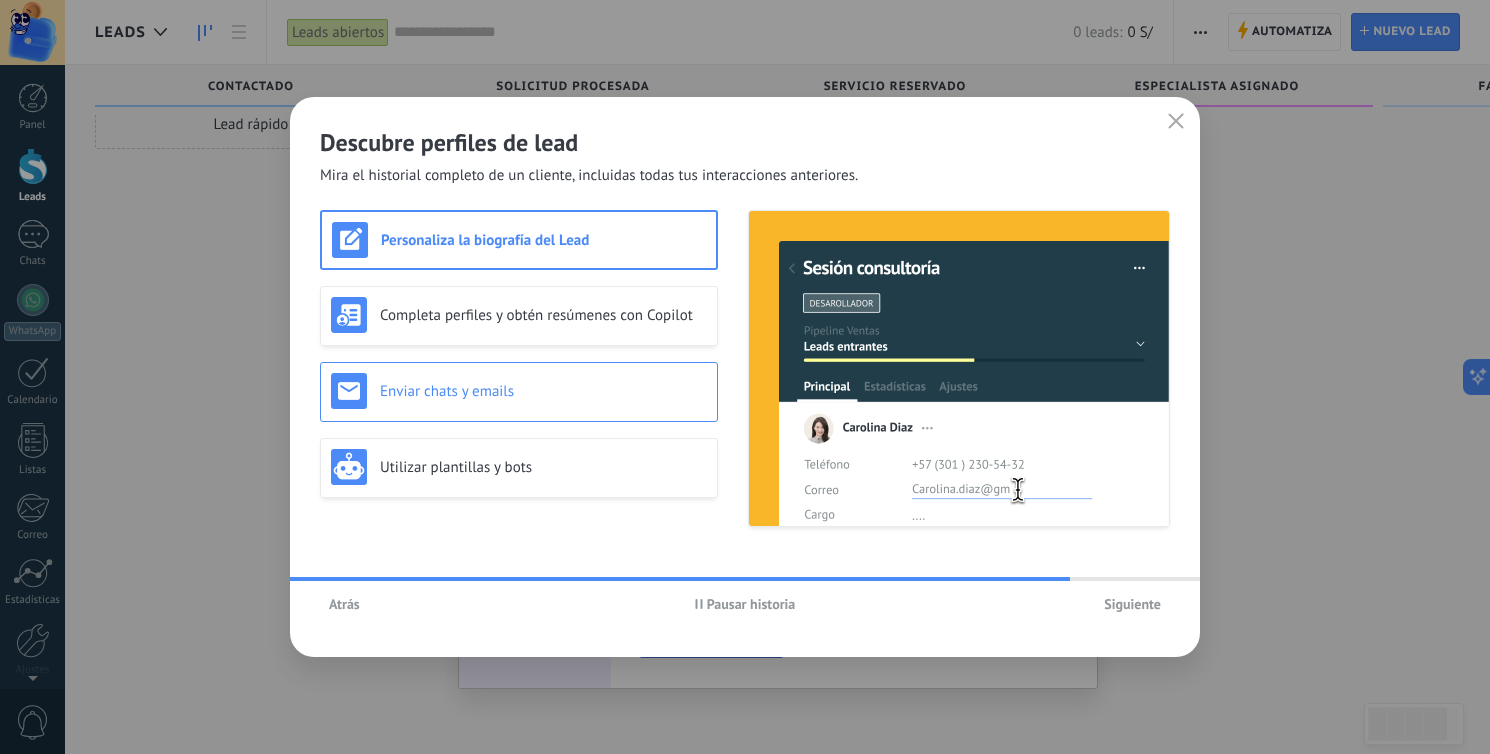 click on "Enviar chats y emails" at bounding box center (543, 391) 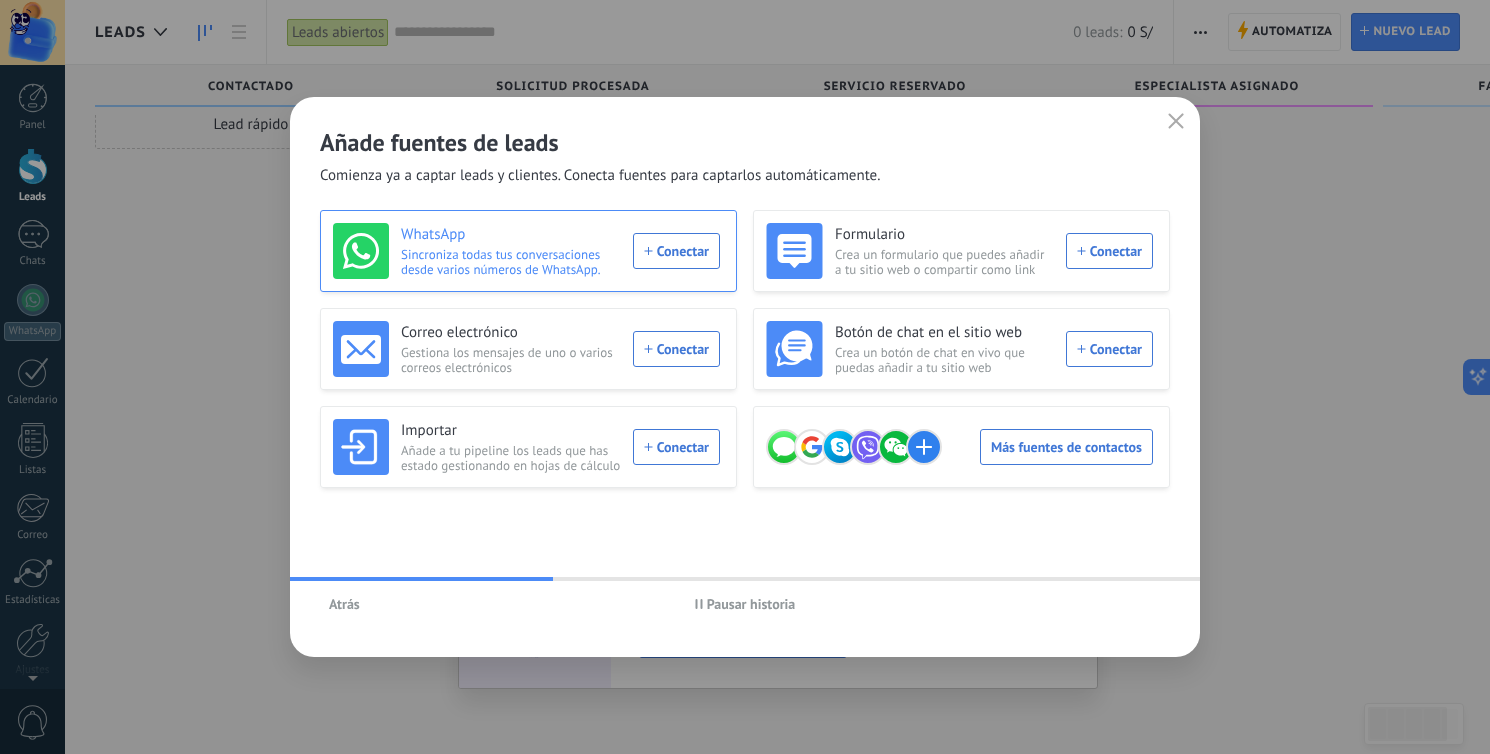 click on "WhatsApp Sincroniza todas tus conversaciones desde varios números de WhatsApp. Conectar" at bounding box center (526, 251) 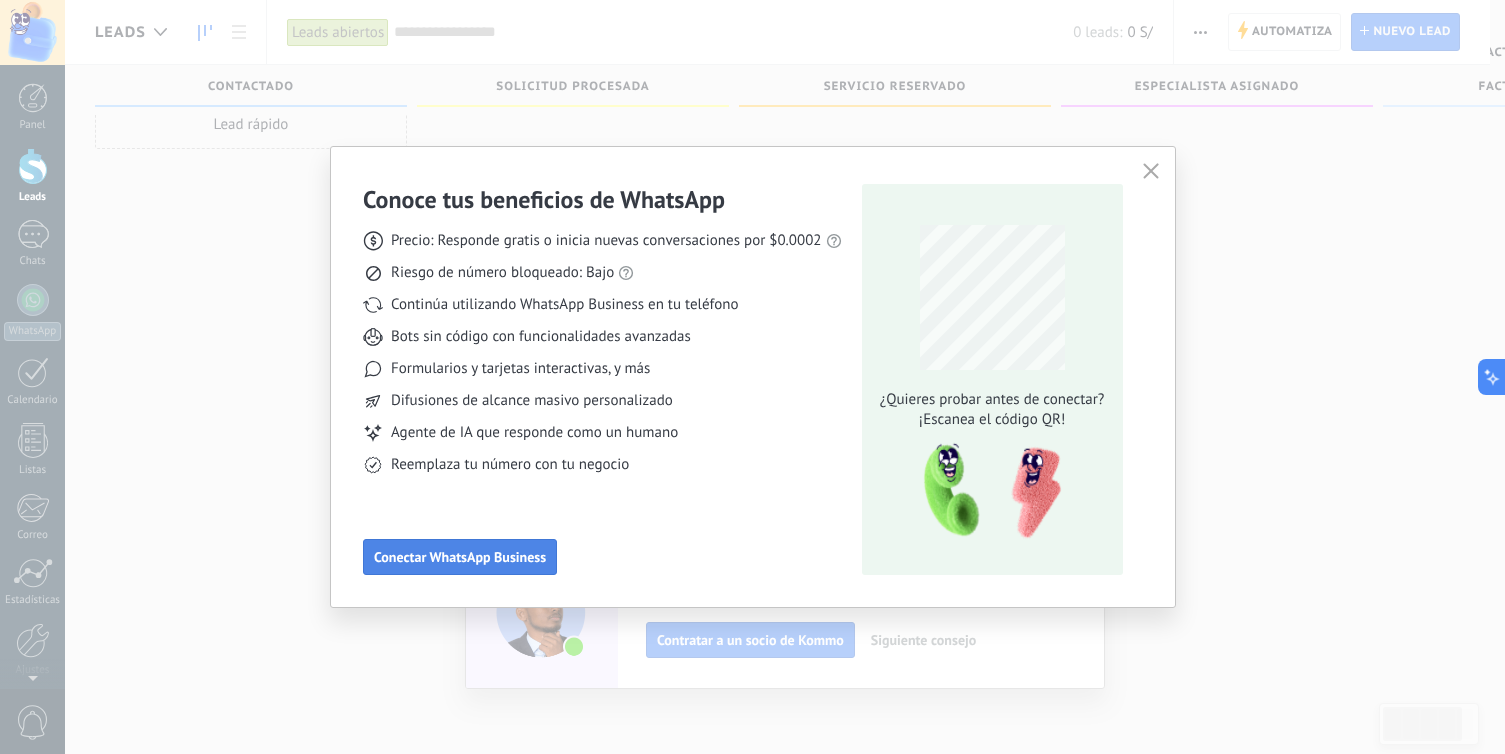 click on "Conectar WhatsApp Business" at bounding box center [460, 557] 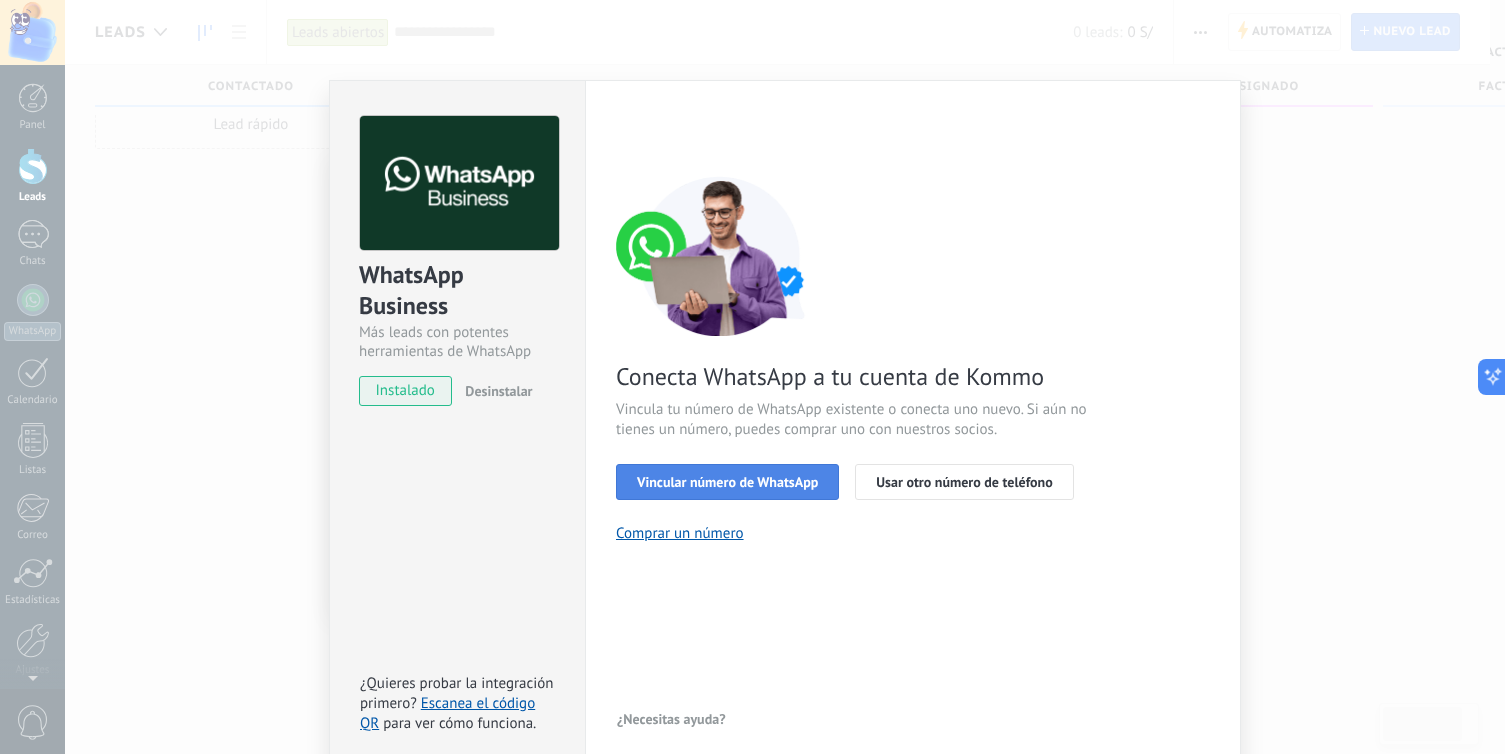 click on "Vincular número de WhatsApp" at bounding box center (727, 482) 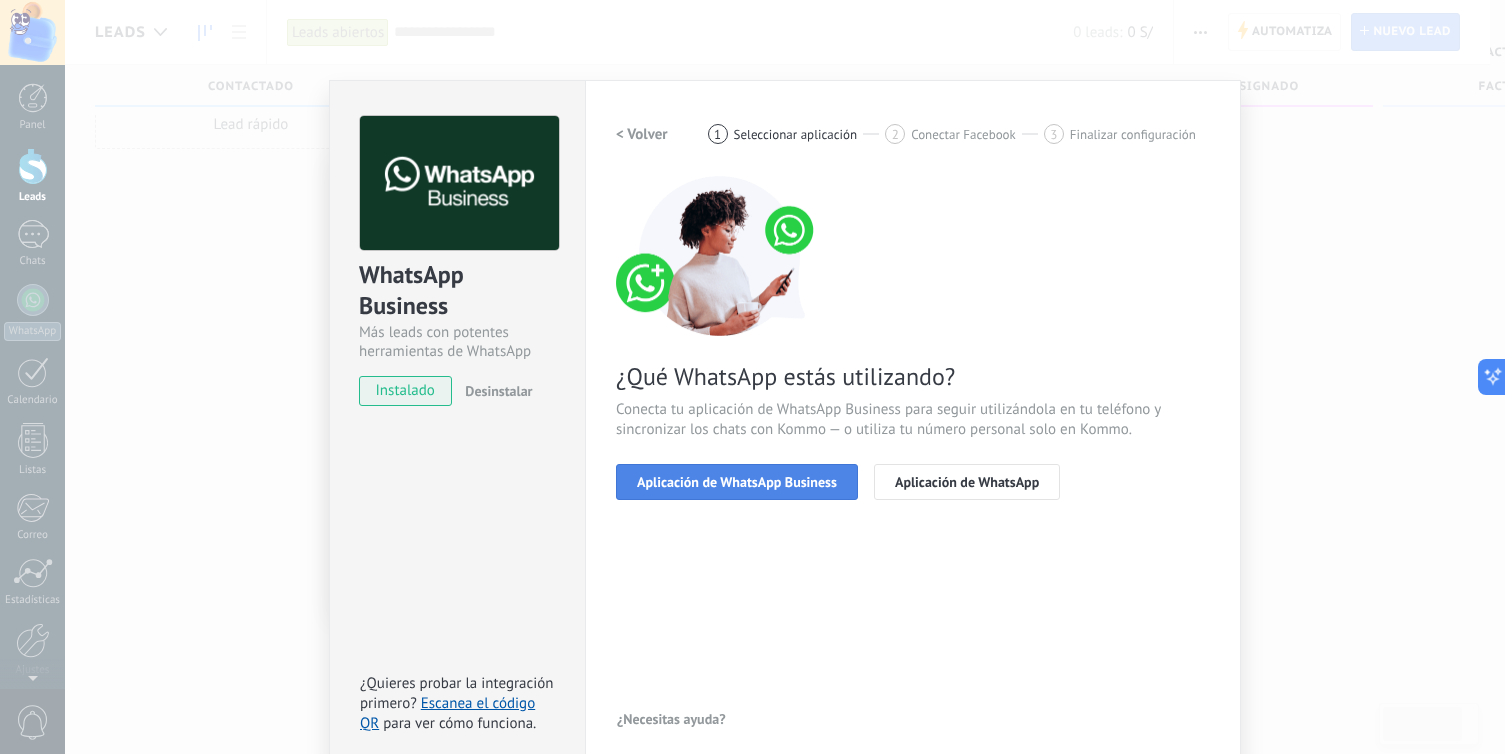 click on "Aplicación de WhatsApp Business" at bounding box center (737, 482) 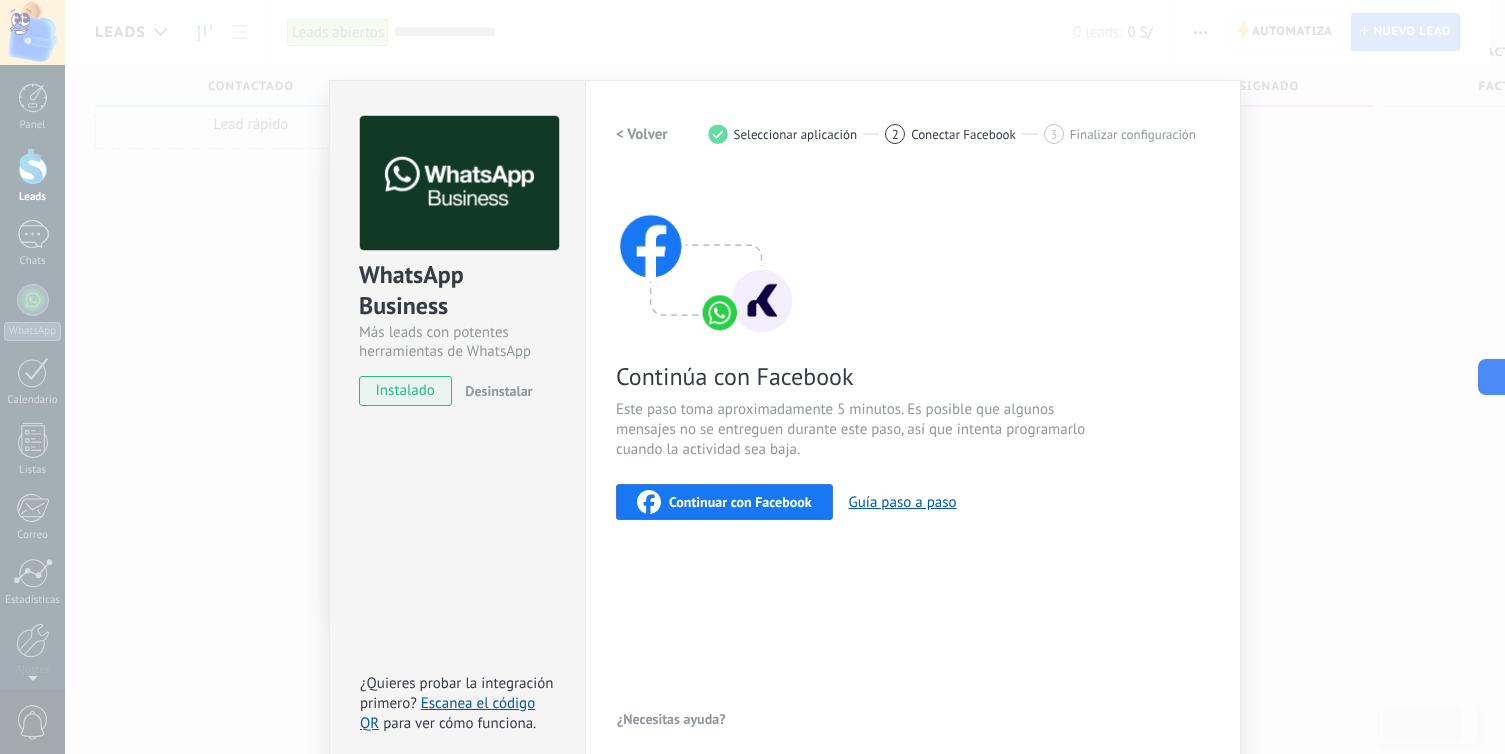 click on "Continuar con Facebook" at bounding box center [740, 502] 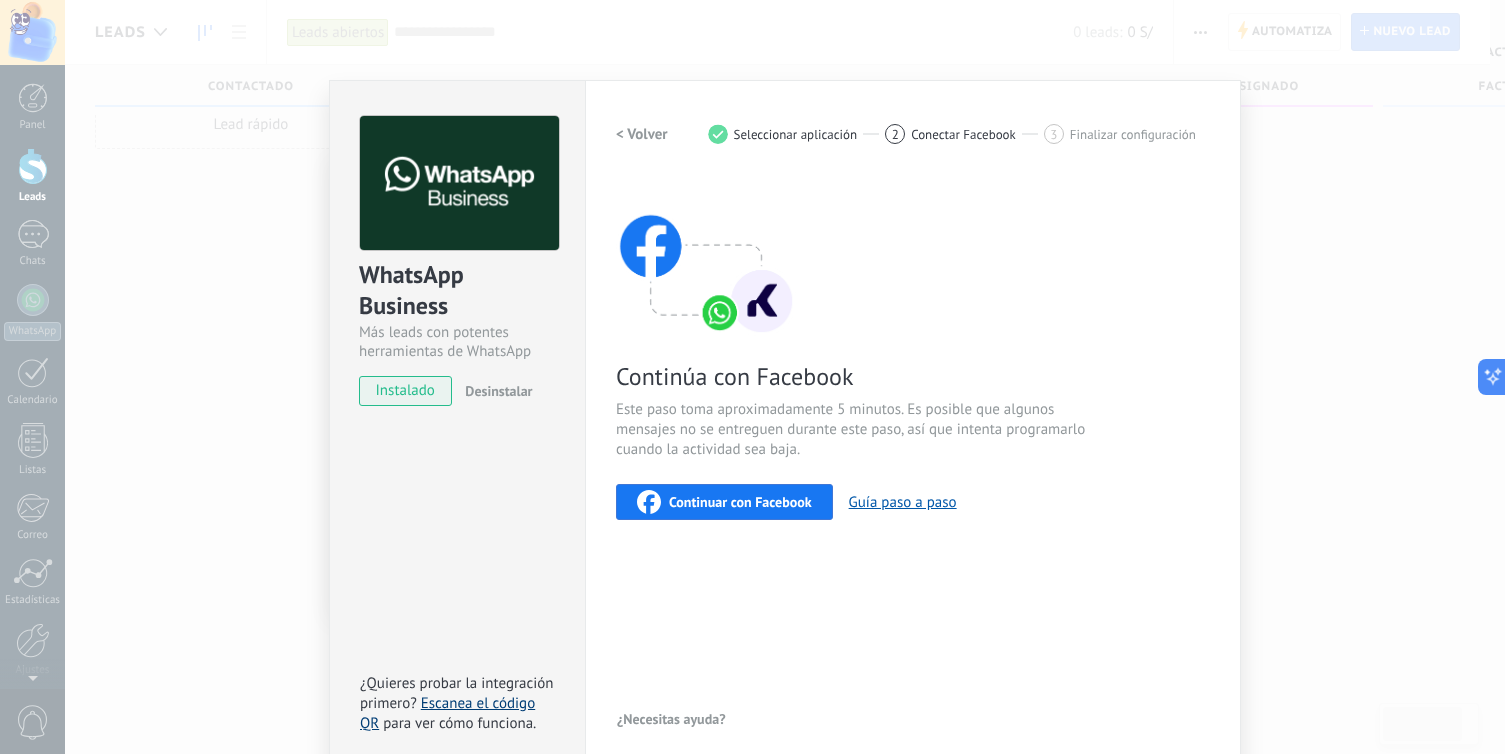 click on "Escanea el código QR" at bounding box center [447, 713] 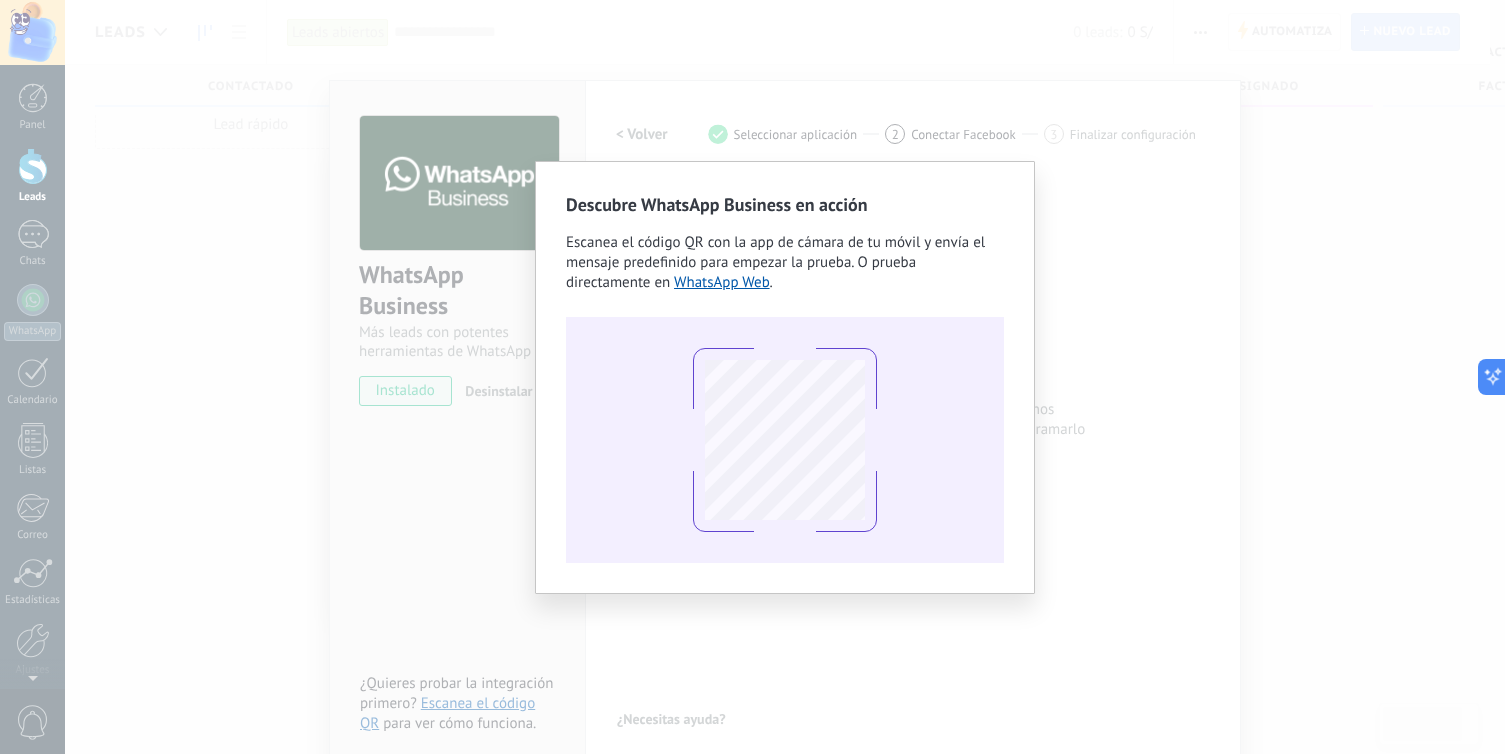 click on "Descubre WhatsApp Business en acción Escanea el código QR con la app de cámara de tu móvil y envía el mensaje predefinido para empezar la prueba. O prueba directamente en   WhatsApp Web ." at bounding box center [785, 377] 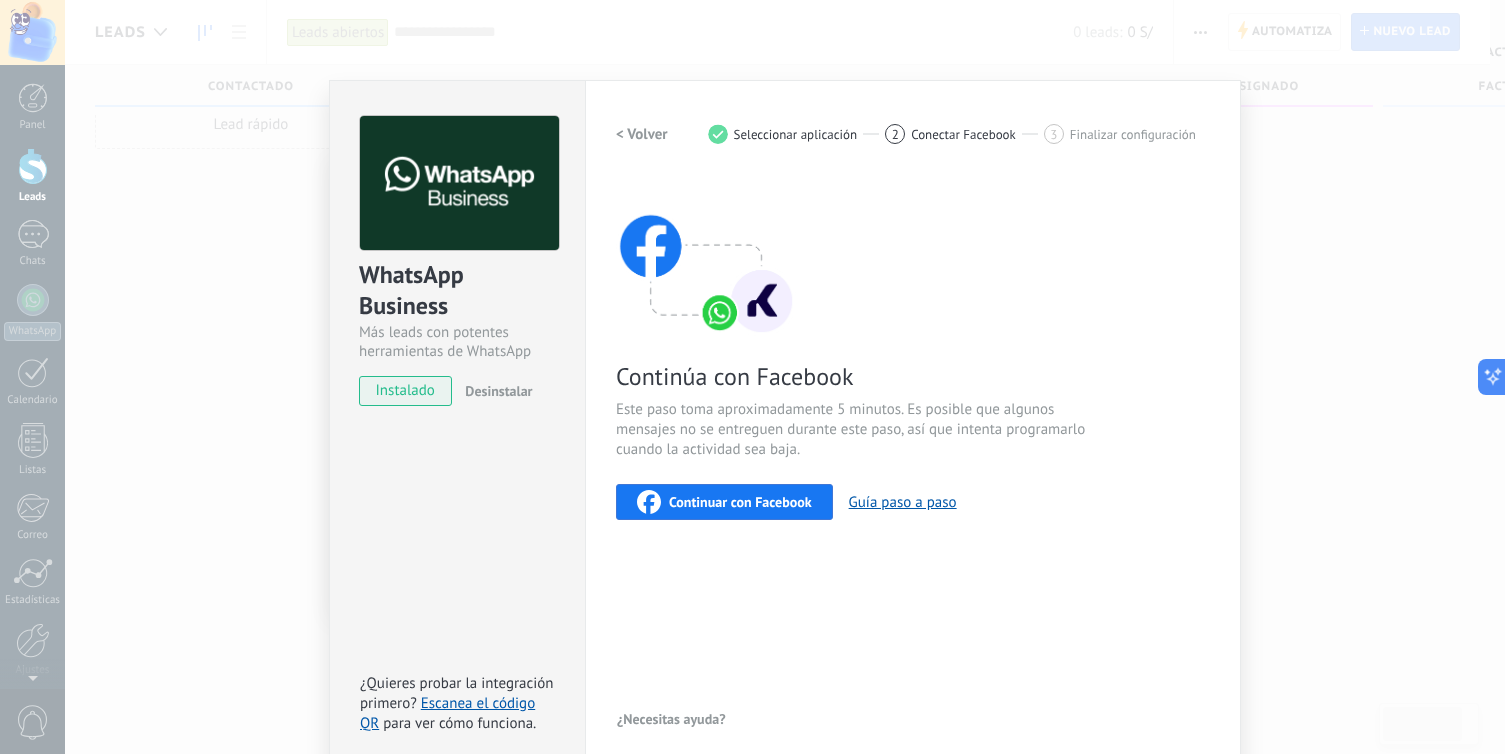 click on "WhatsApp Business Más leads con potentes herramientas de WhatsApp instalado Desinstalar ¿Quieres probar la integración primero?   Escanea el código QR   para ver cómo funciona. Configuraciones Autorizaciones This tab logs the users who have granted integration access to this account. If you want to to remove a user's ability to send requests to the account on behalf of this integration, you can revoke access. If access is revoked from all users, the integration will stop working. This app is installed, but no one has given it access yet. WhatsApp Cloud API más _:  Guardar < Volver 1 Seleccionar aplicación 2 Conectar Facebook  3 Finalizar configuración Continúa con Facebook Este paso toma aproximadamente 5 minutos. Es posible que algunos mensajes no se entreguen durante este paso, así que intenta programarlo cuando la actividad sea baja. Continuar con Facebook Guía paso a paso ¿Necesitas ayuda?" at bounding box center [785, 377] 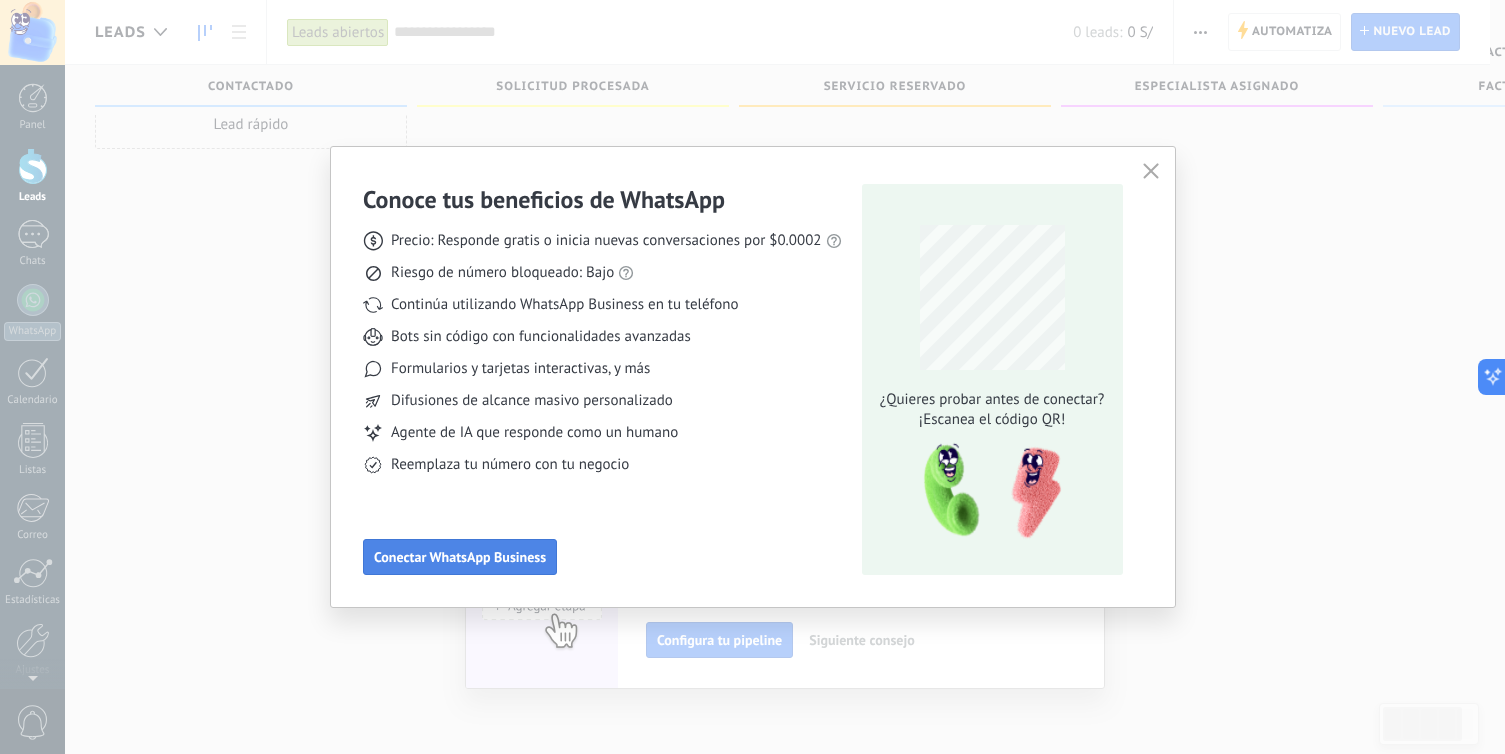 click on "Conectar WhatsApp Business" at bounding box center [460, 557] 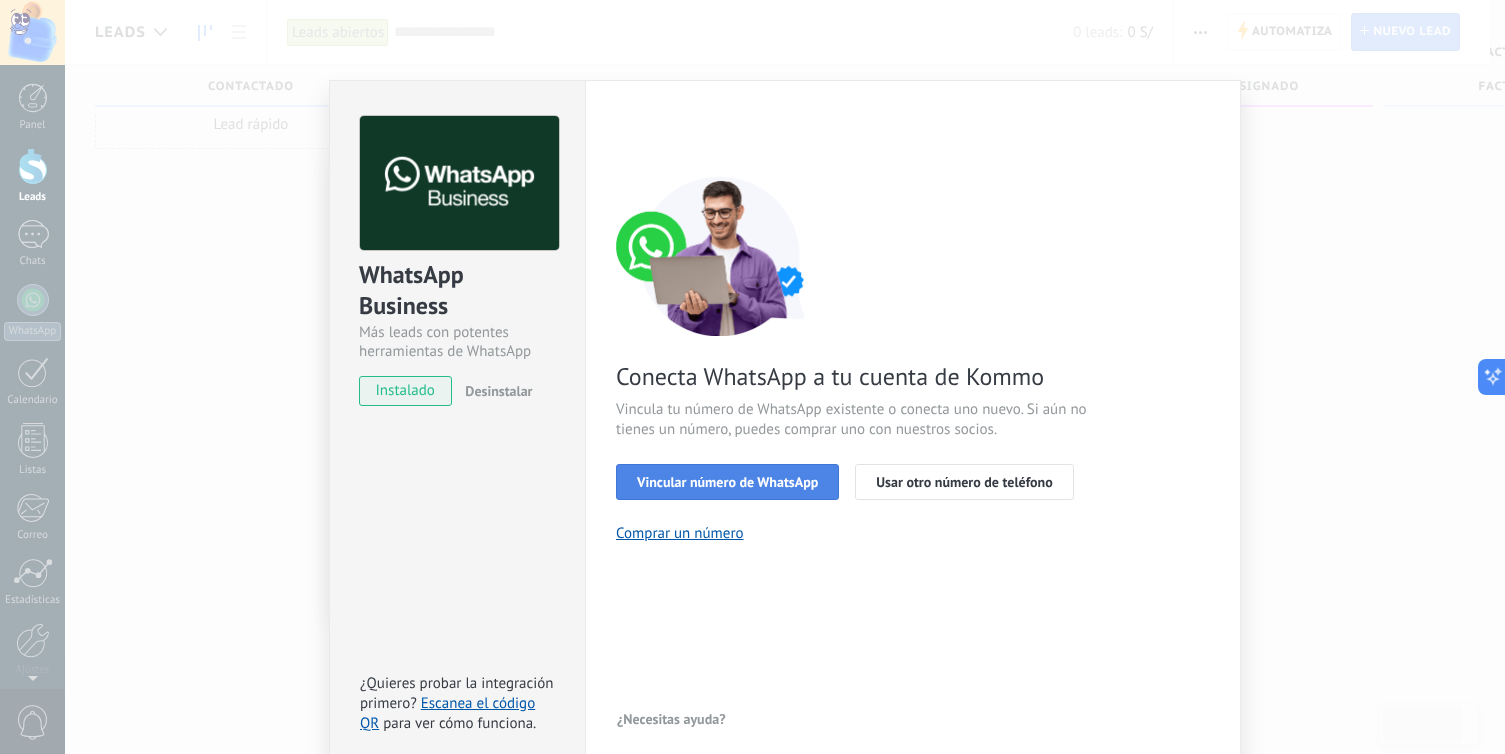 click on "Vincular número de WhatsApp" at bounding box center (727, 482) 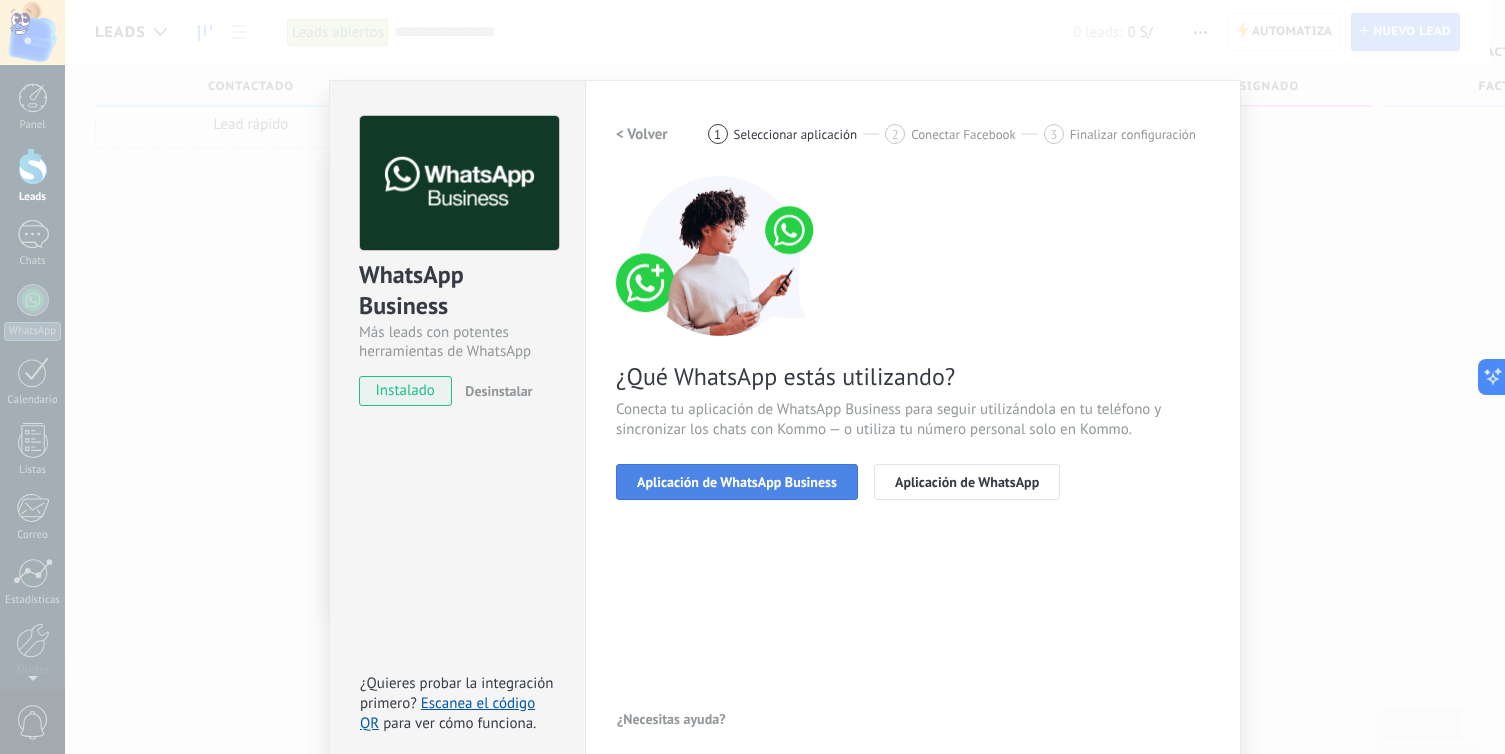 click on "Aplicación de WhatsApp Business" at bounding box center (737, 482) 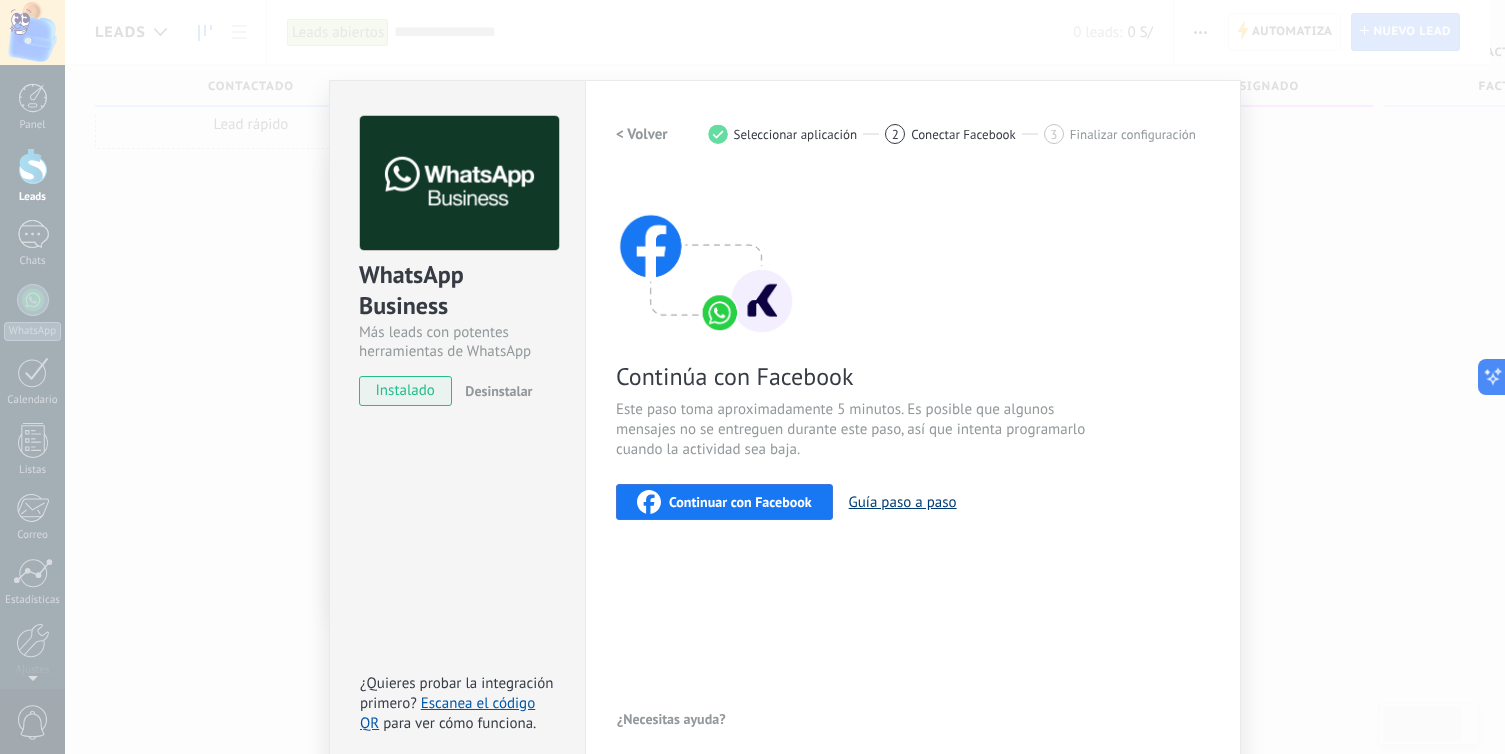 click on "Guía paso a paso" at bounding box center [903, 502] 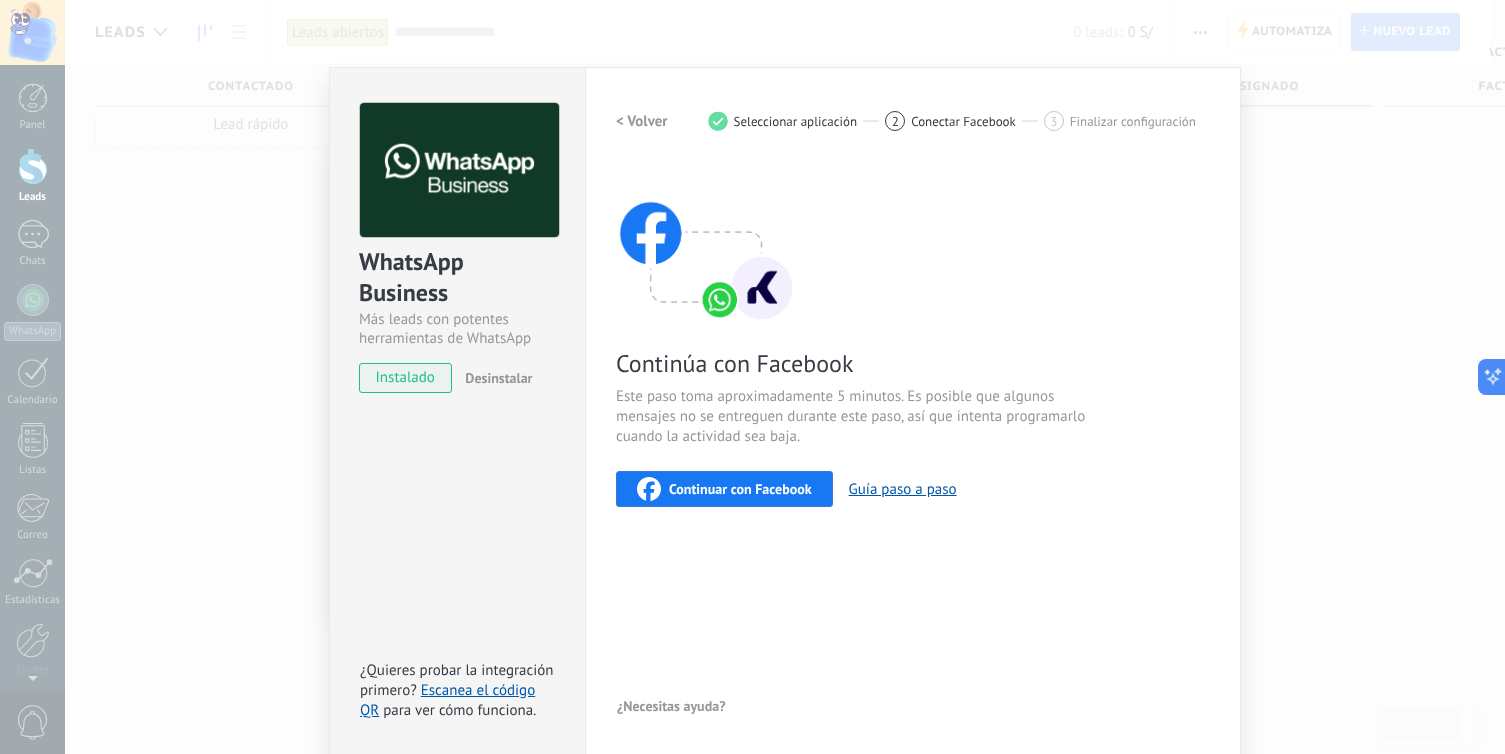 scroll, scrollTop: 16, scrollLeft: 0, axis: vertical 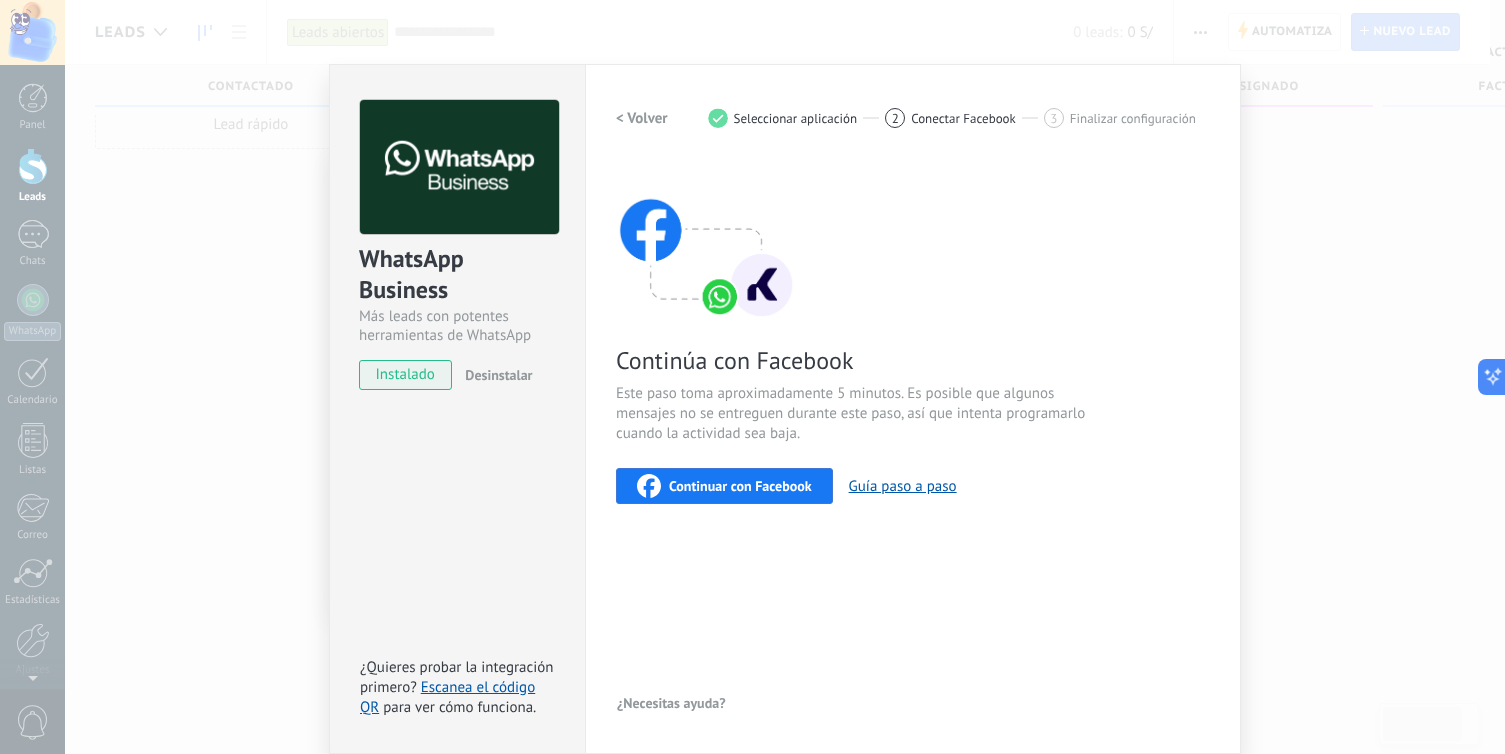 click on "Continuar con Facebook" at bounding box center (740, 486) 